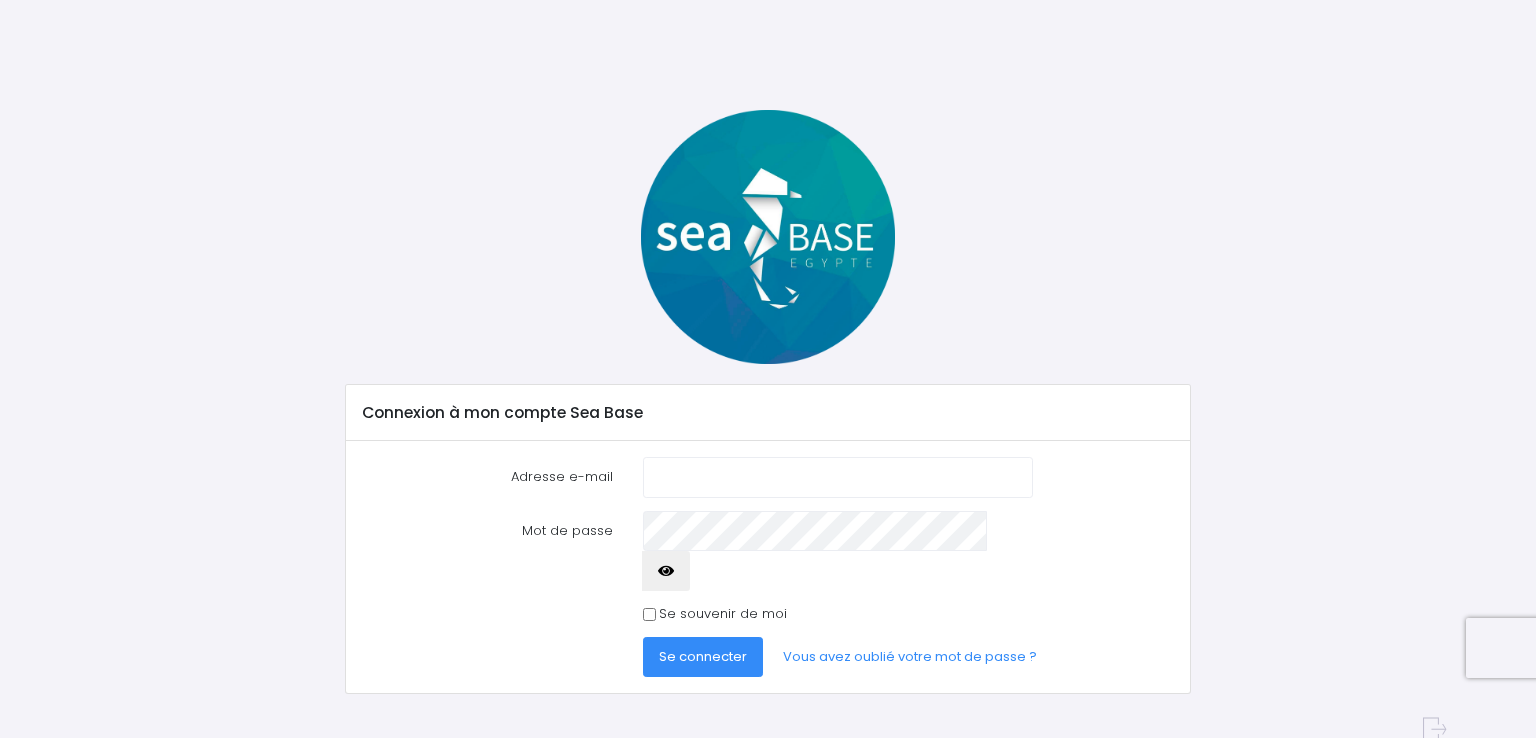 scroll, scrollTop: 0, scrollLeft: 0, axis: both 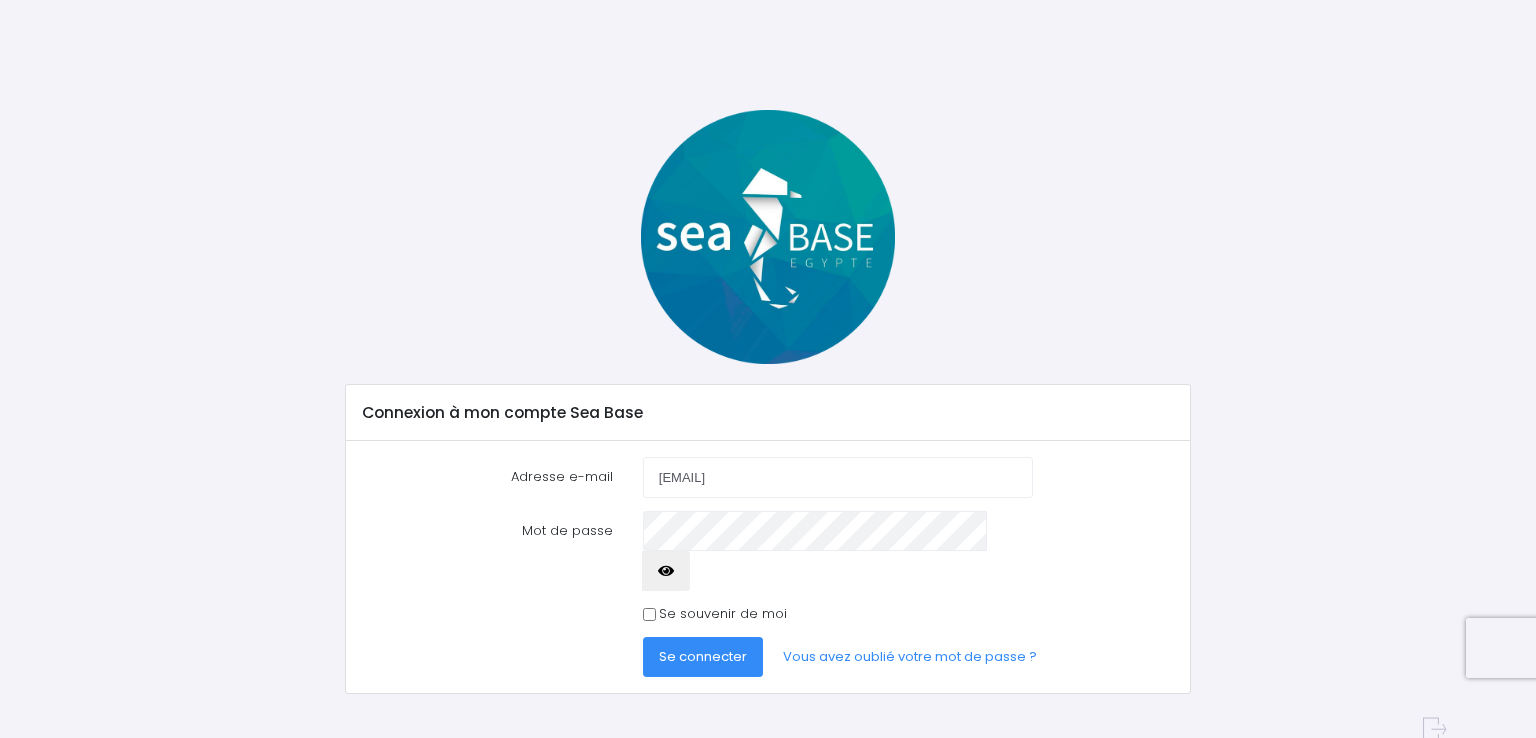 click at bounding box center [666, 571] 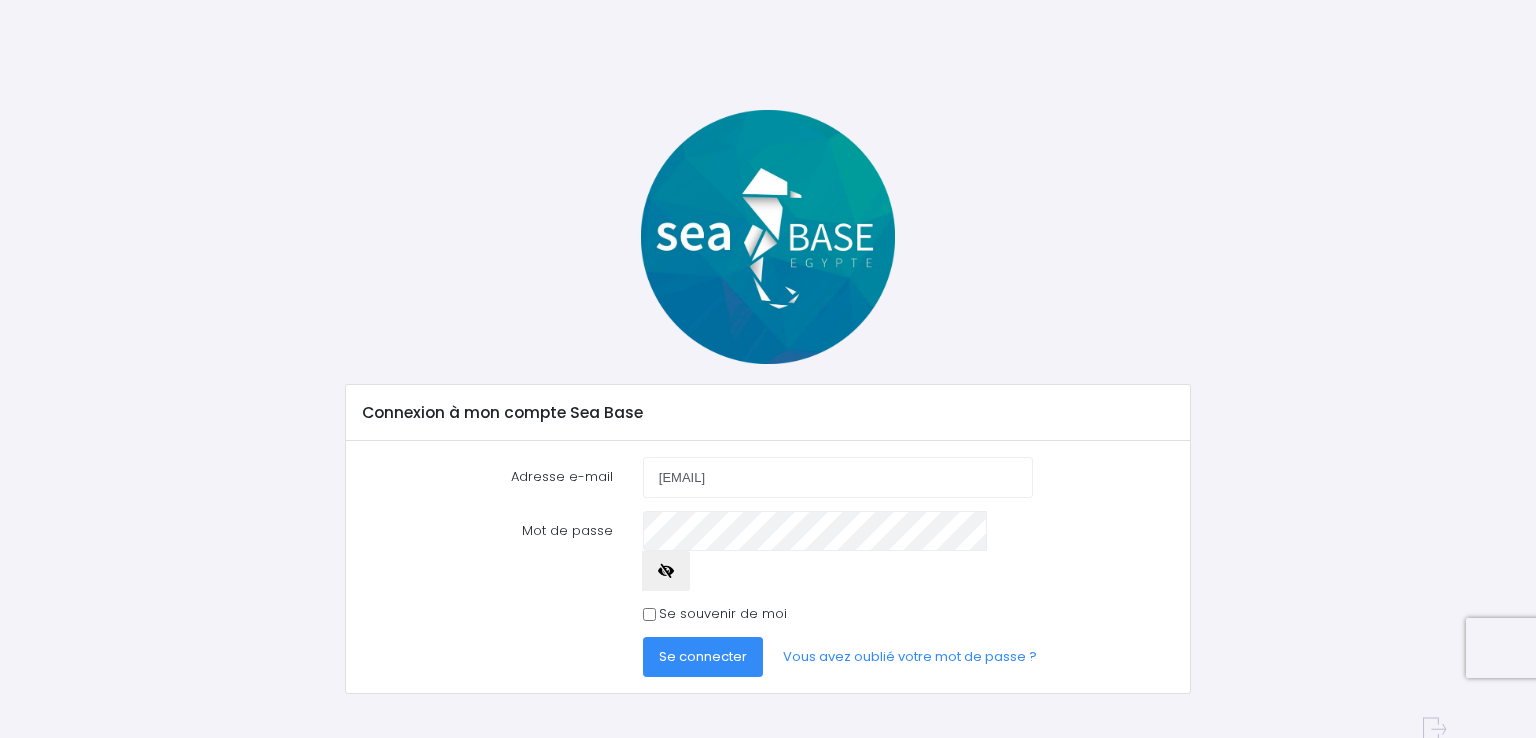 click on "Se souvenir de moi" at bounding box center [649, 614] 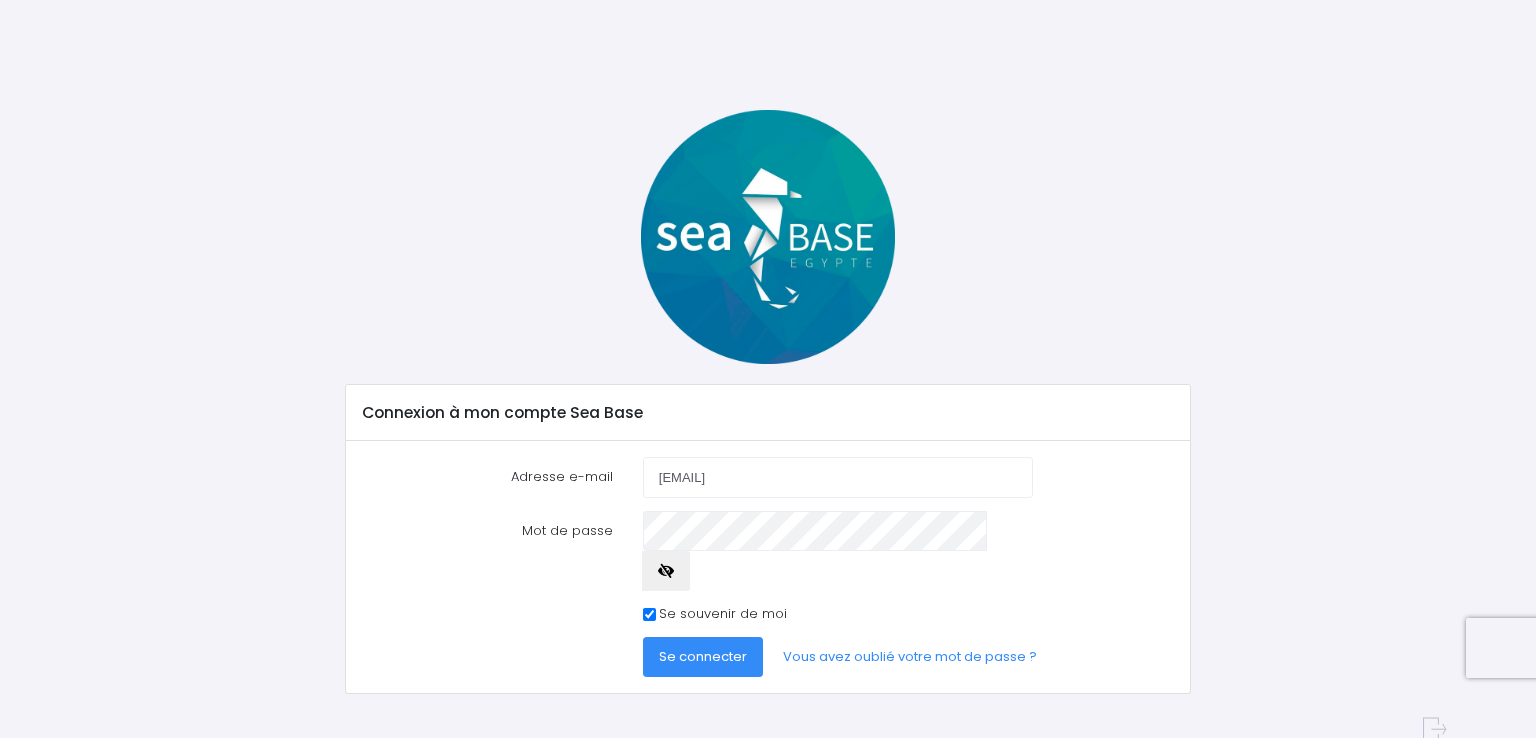 click on "Se connecter" at bounding box center [703, 656] 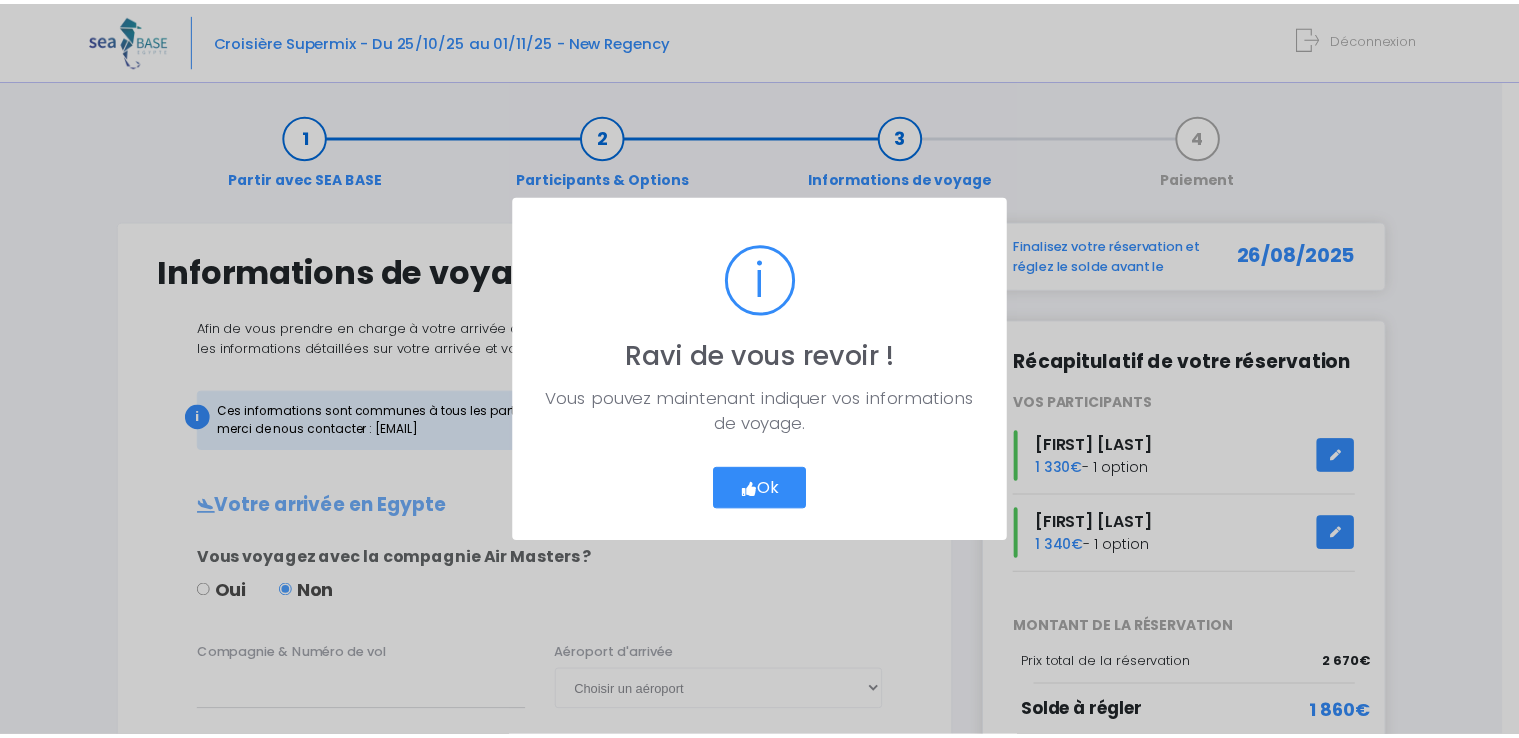 scroll, scrollTop: 0, scrollLeft: 0, axis: both 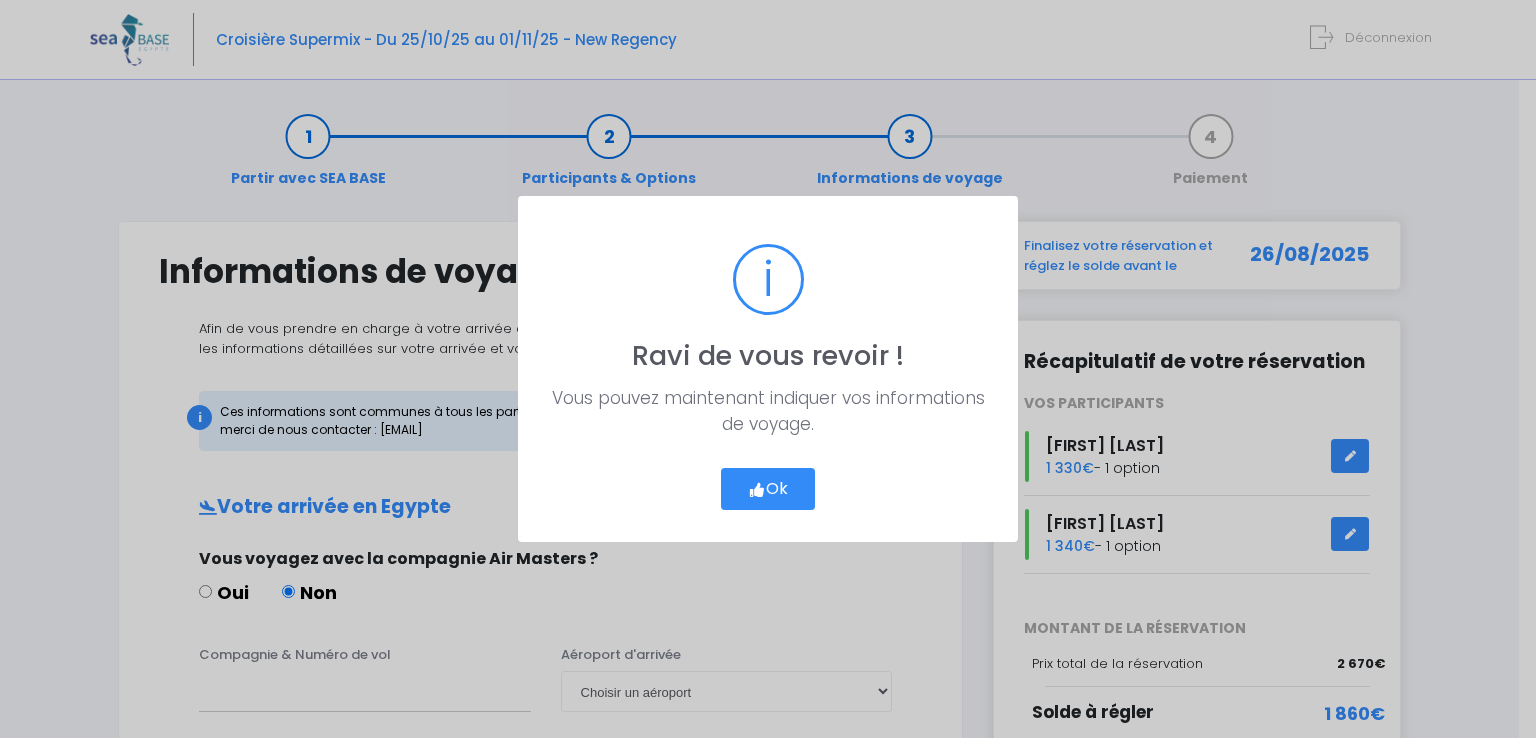 click on "Ok" at bounding box center [768, 489] 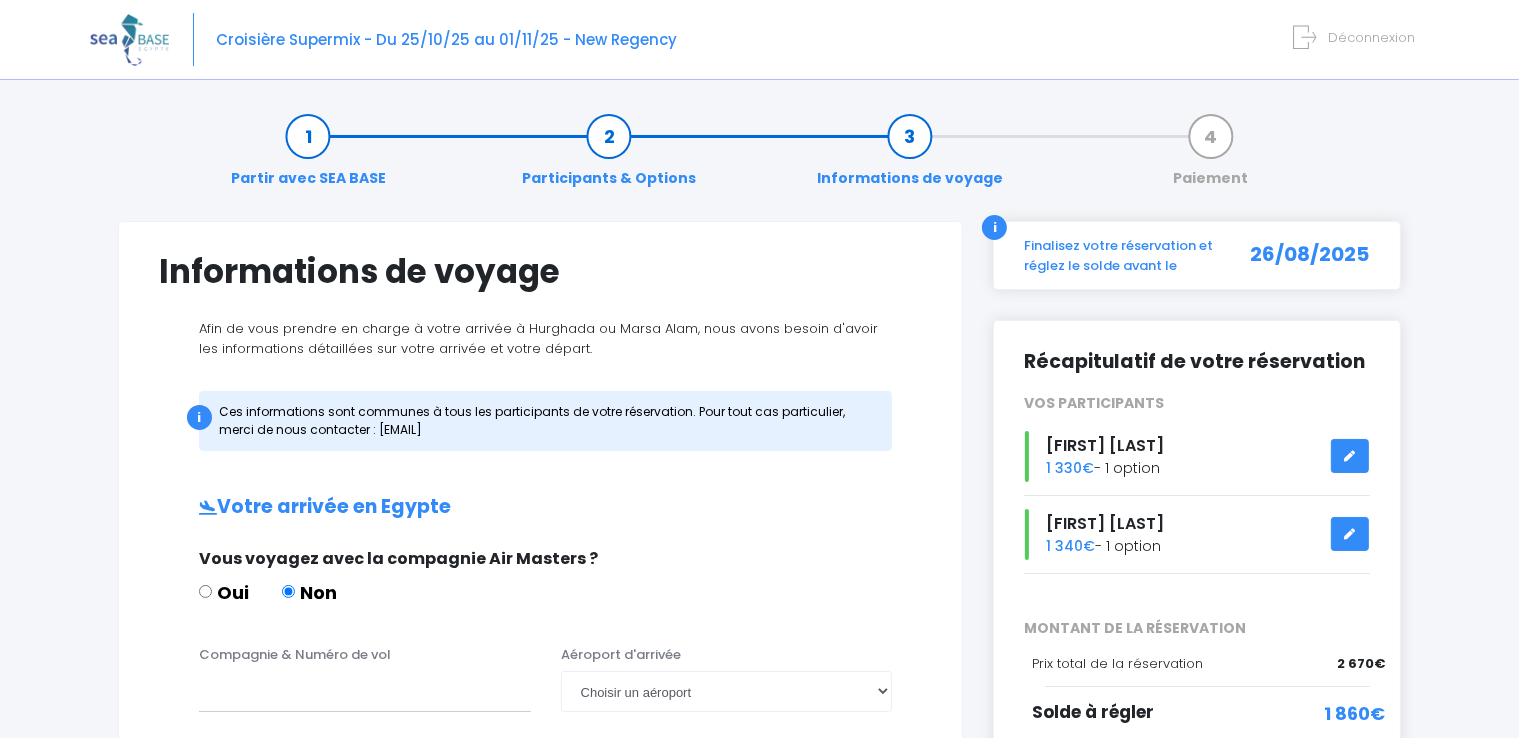 scroll, scrollTop: 93, scrollLeft: 0, axis: vertical 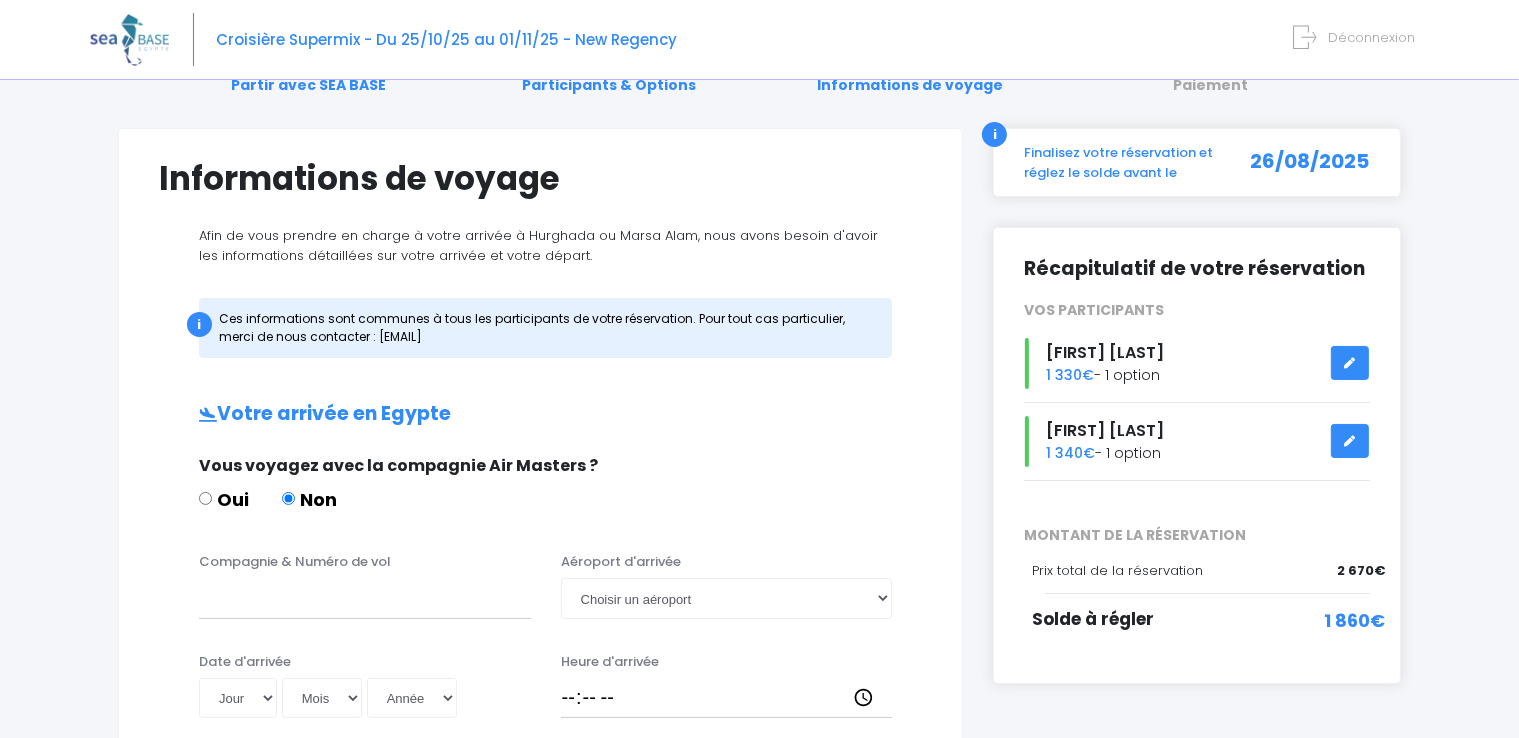 click at bounding box center [1350, 363] 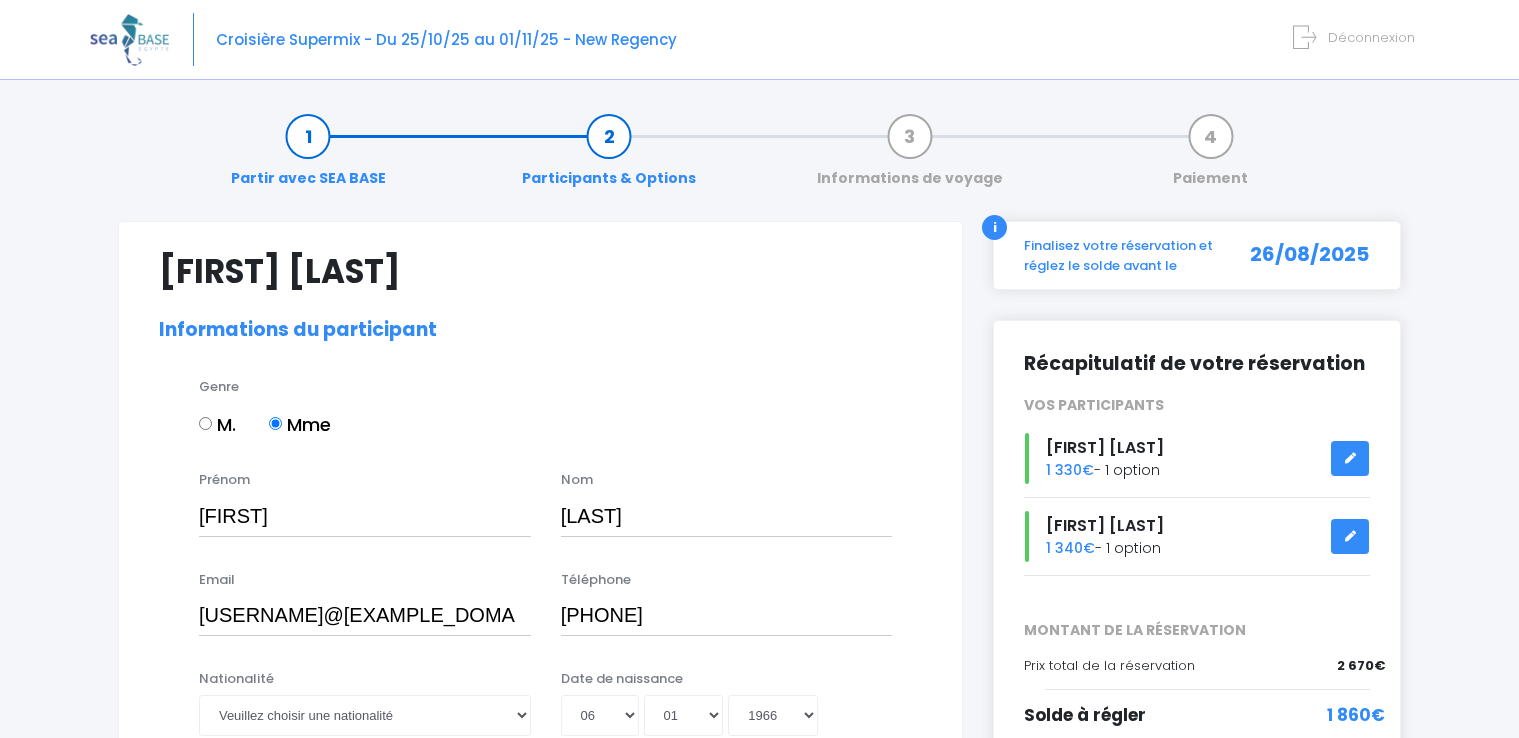 select on "N3" 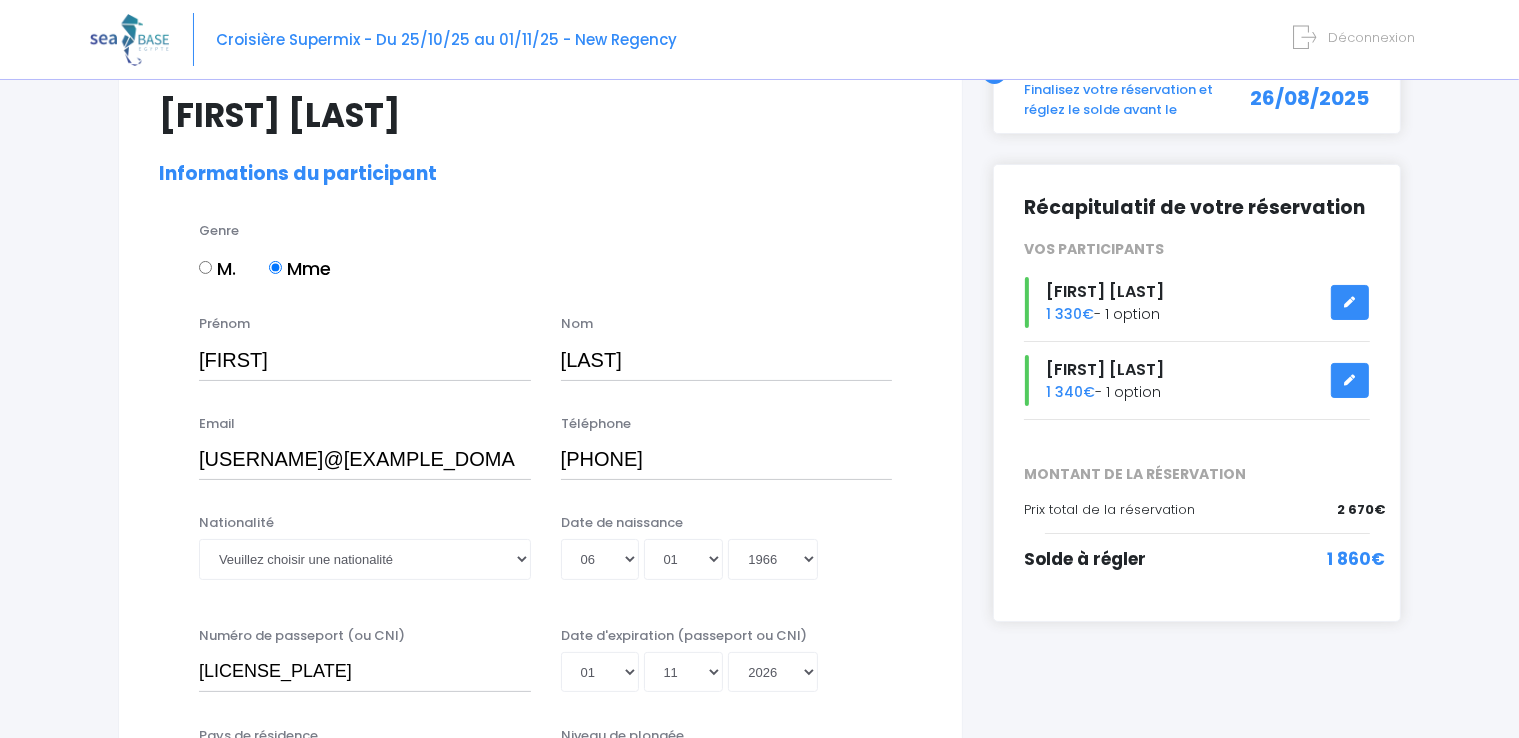 scroll, scrollTop: 172, scrollLeft: 0, axis: vertical 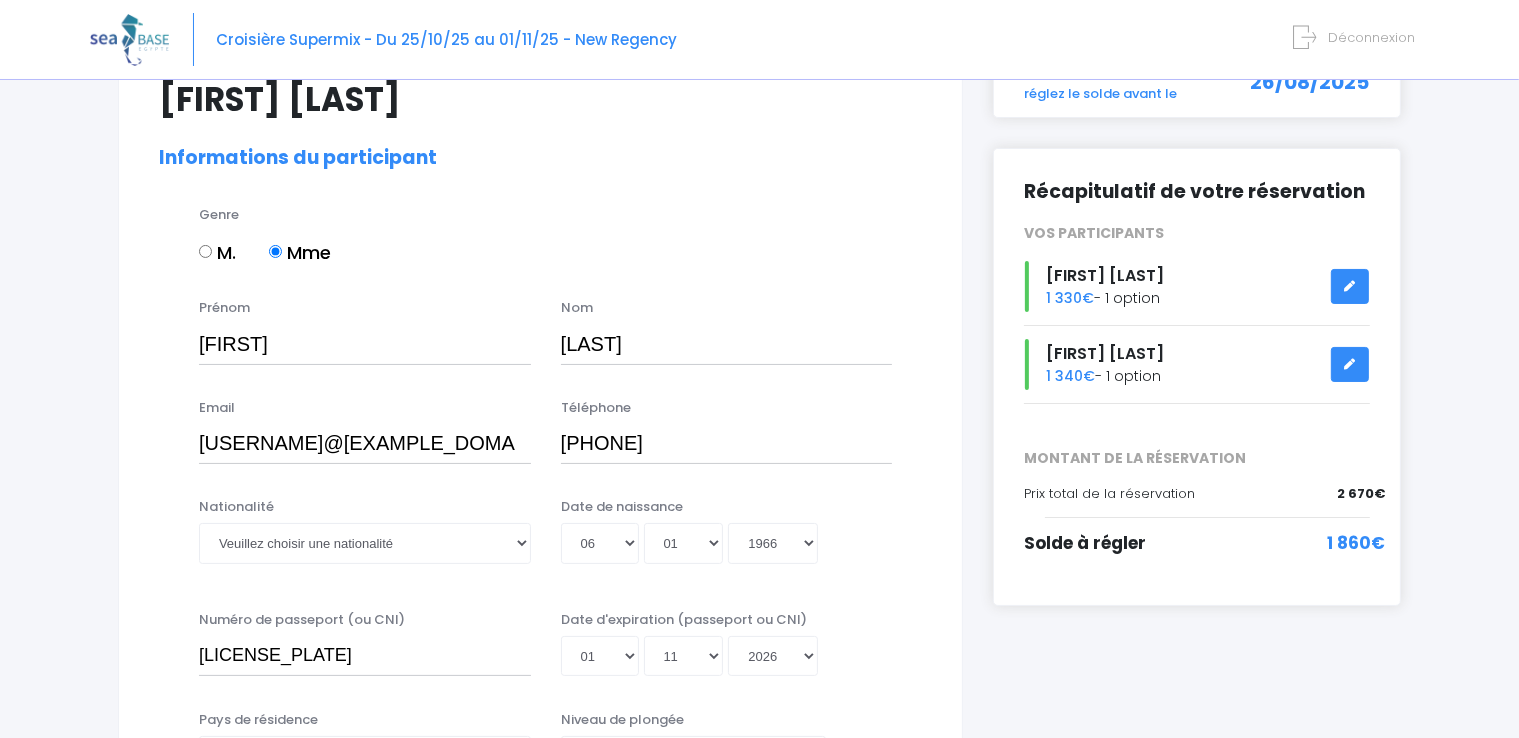 click at bounding box center (1350, 286) 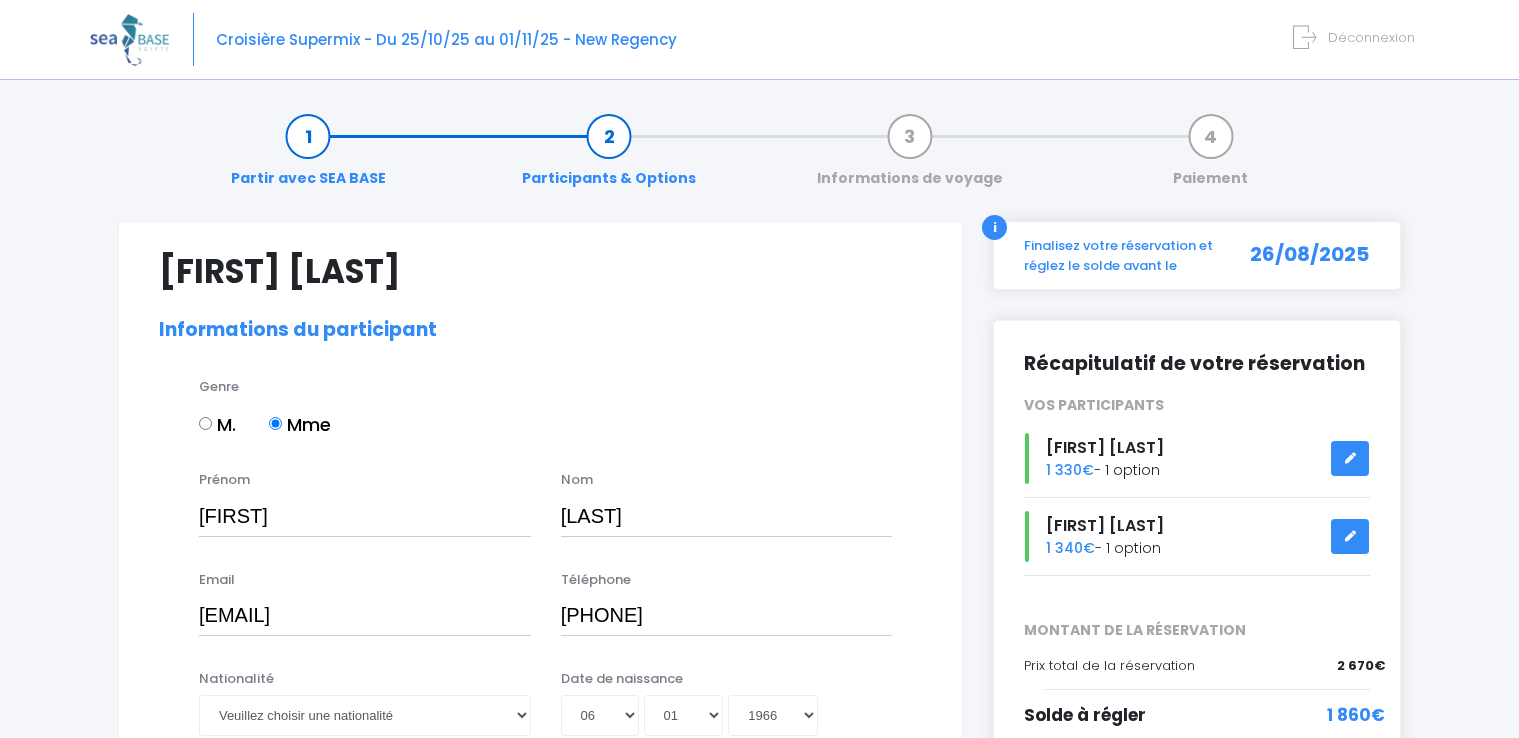 select on "N3" 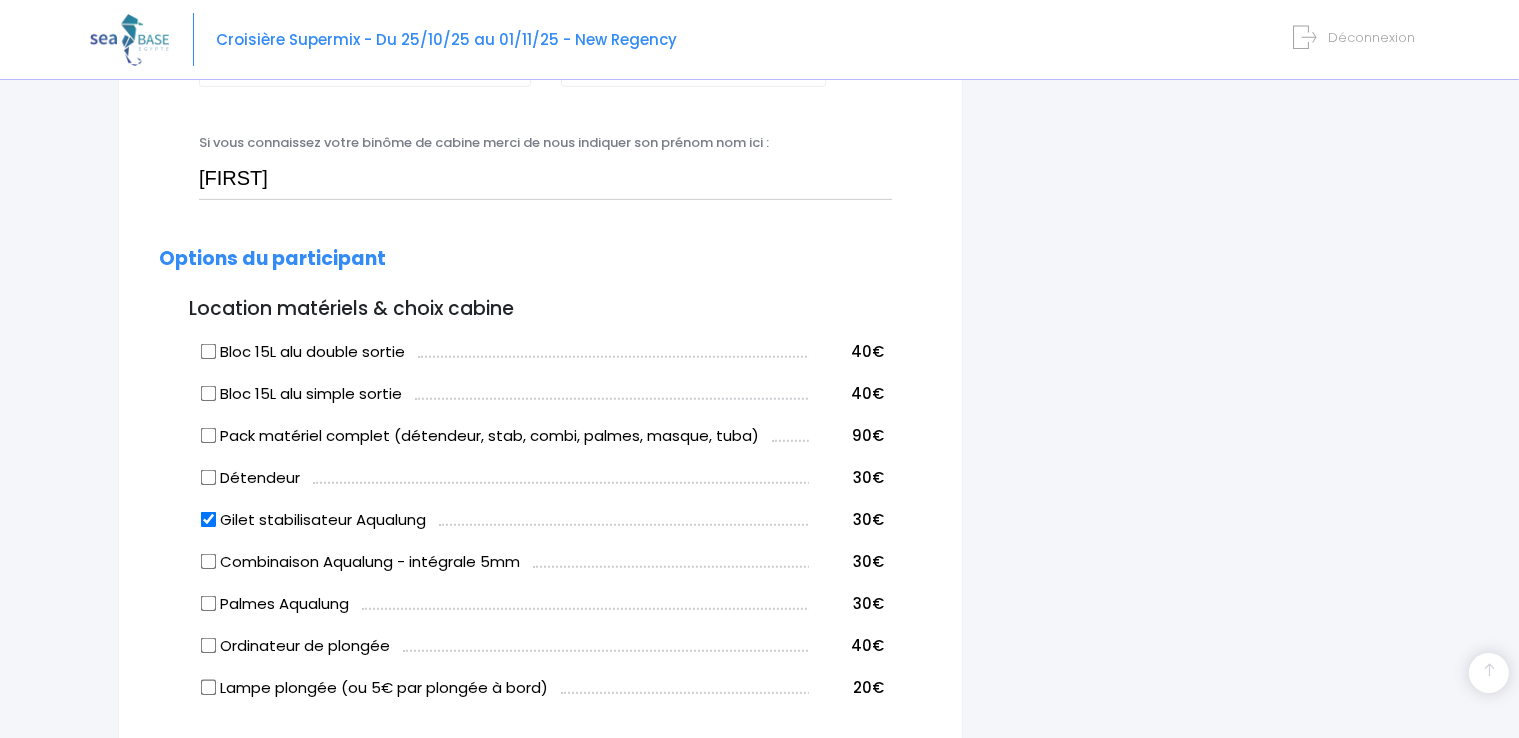 scroll, scrollTop: 864, scrollLeft: 0, axis: vertical 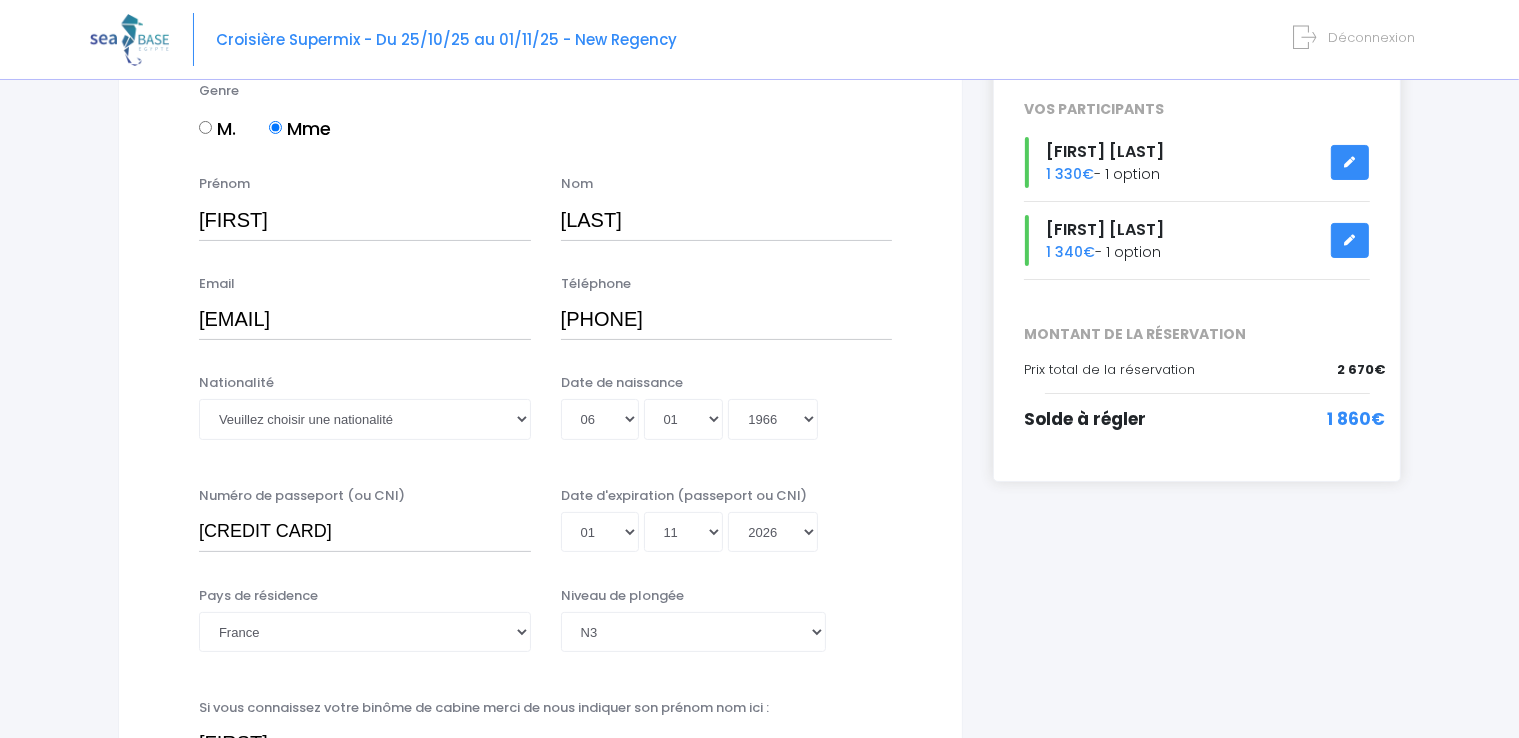click at bounding box center [1350, 240] 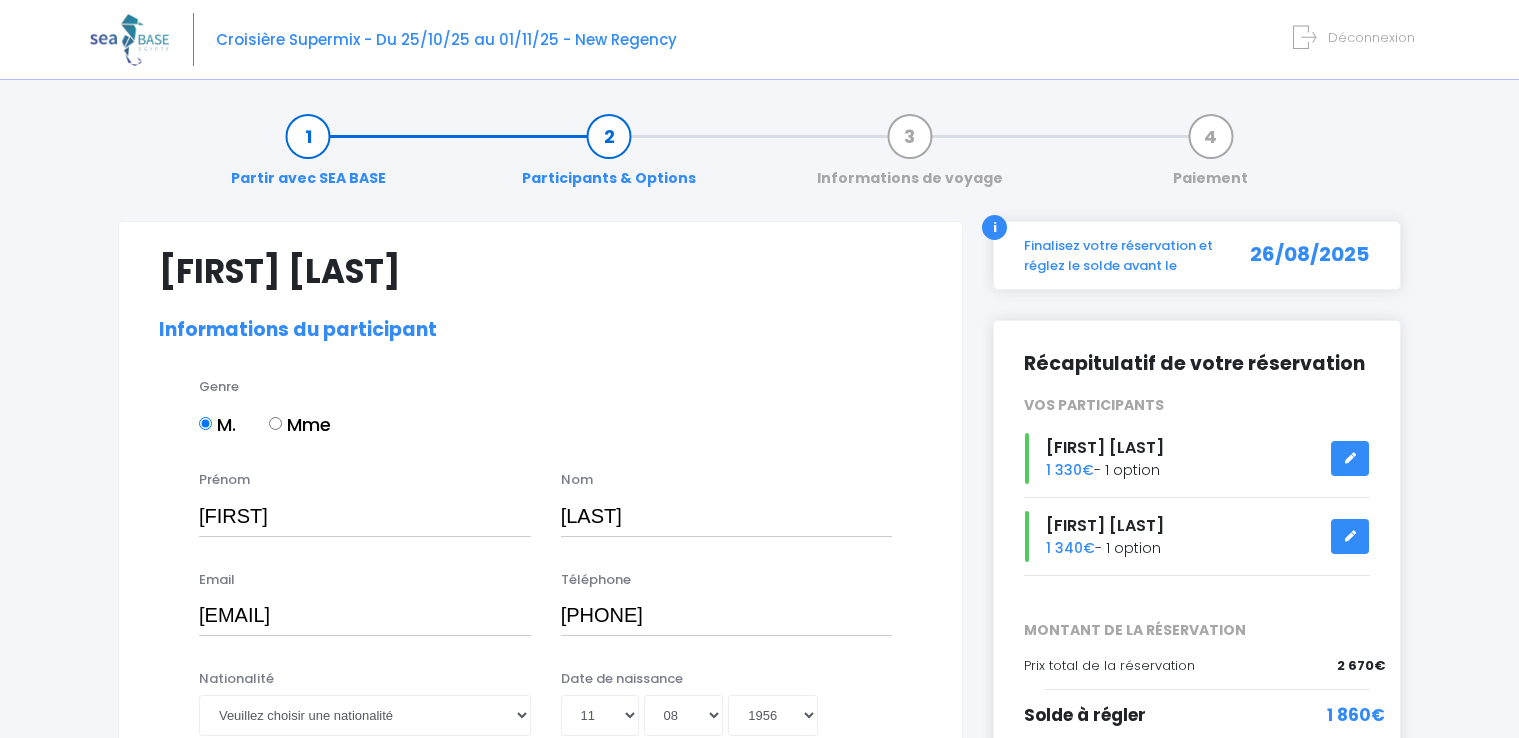 select on "N3" 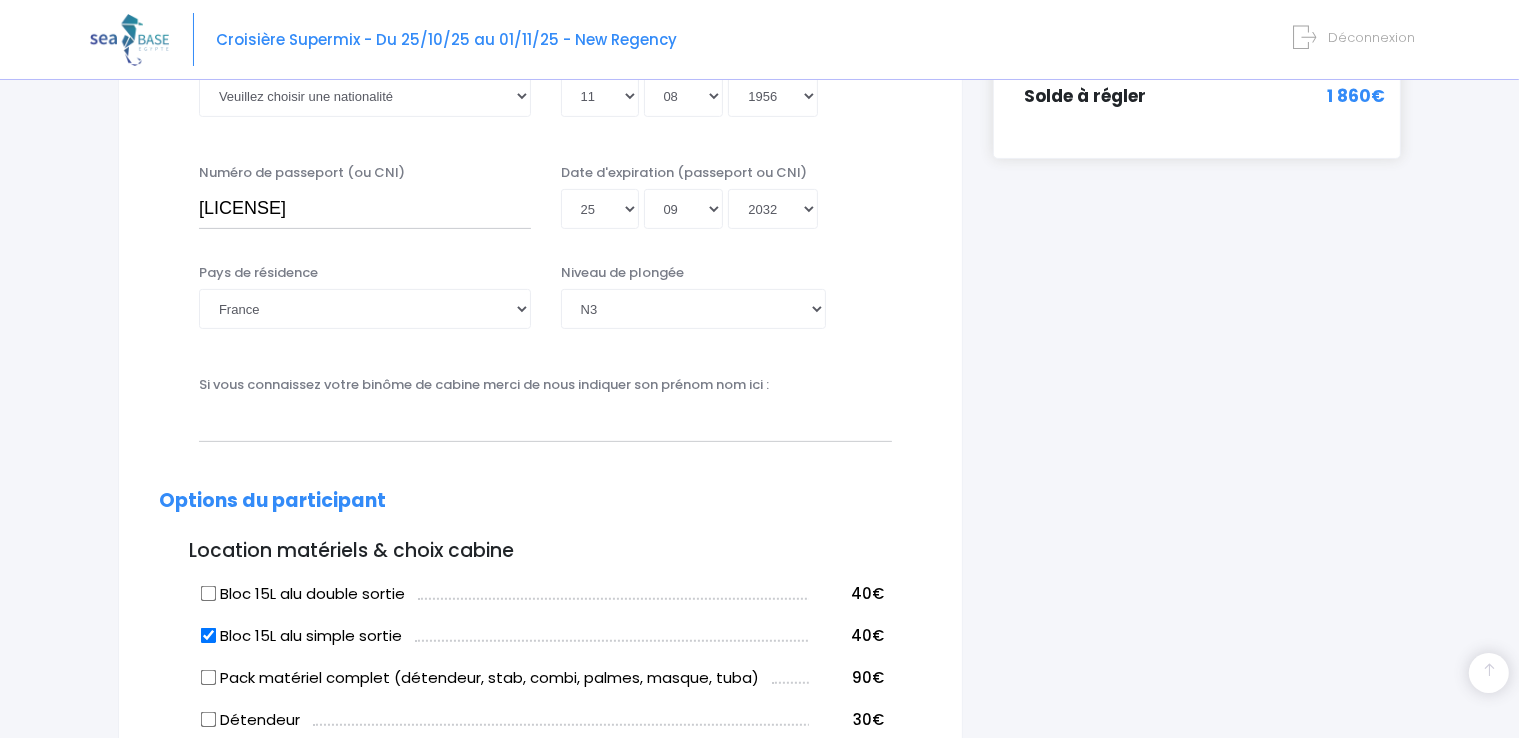 scroll, scrollTop: 645, scrollLeft: 0, axis: vertical 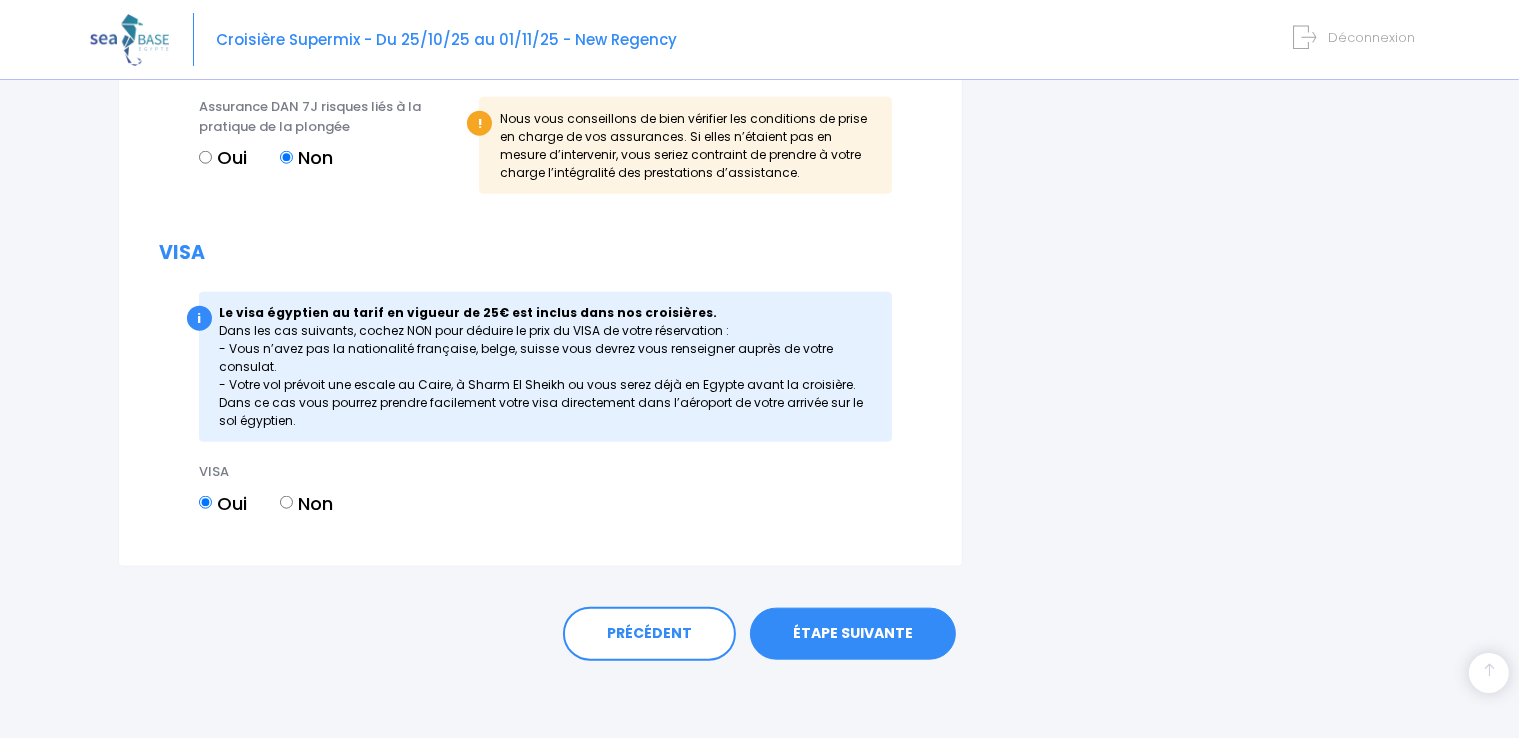 click on "ÉTAPE SUIVANTE" at bounding box center (853, 634) 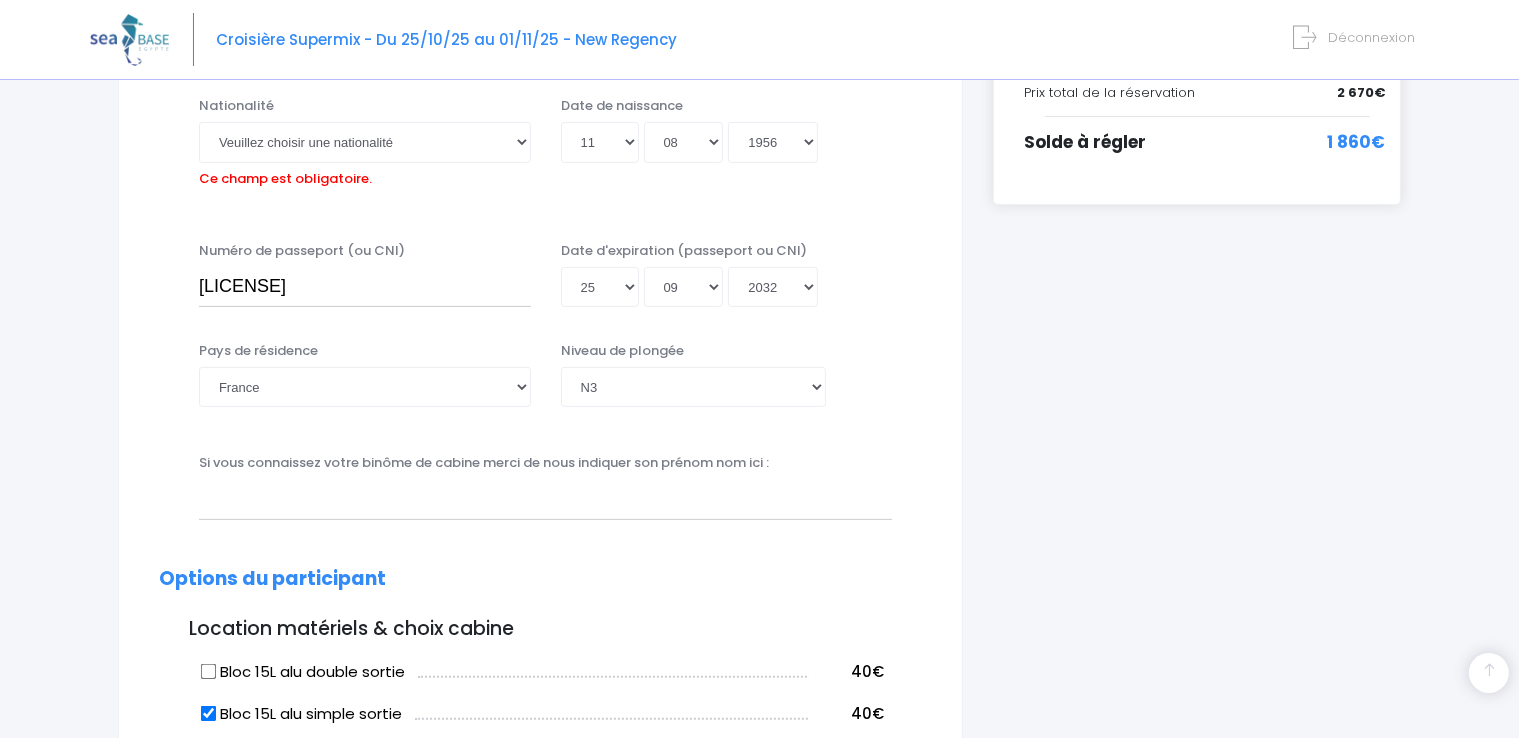 scroll, scrollTop: 494, scrollLeft: 0, axis: vertical 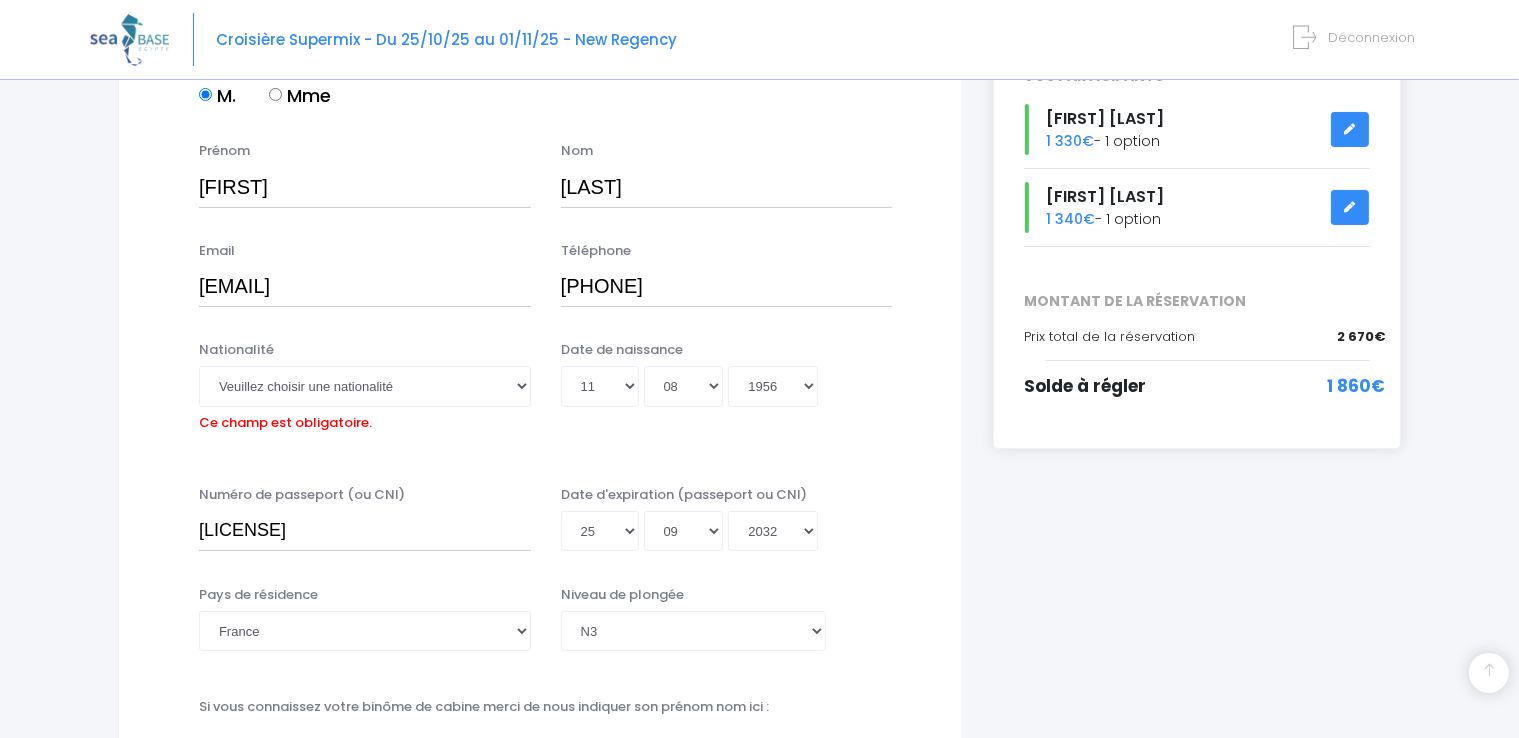 click on "1 860€" at bounding box center [1356, 387] 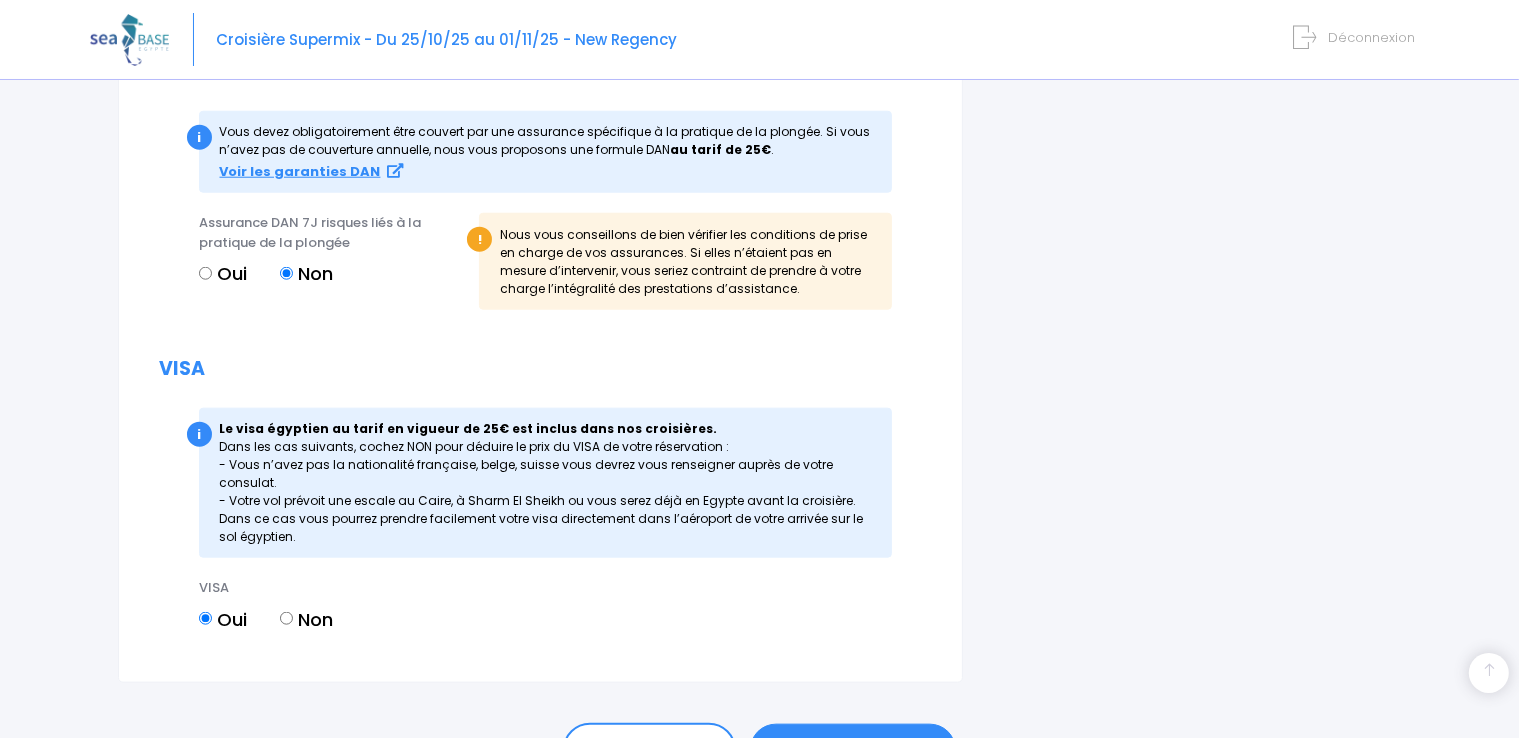 scroll, scrollTop: 2138, scrollLeft: 0, axis: vertical 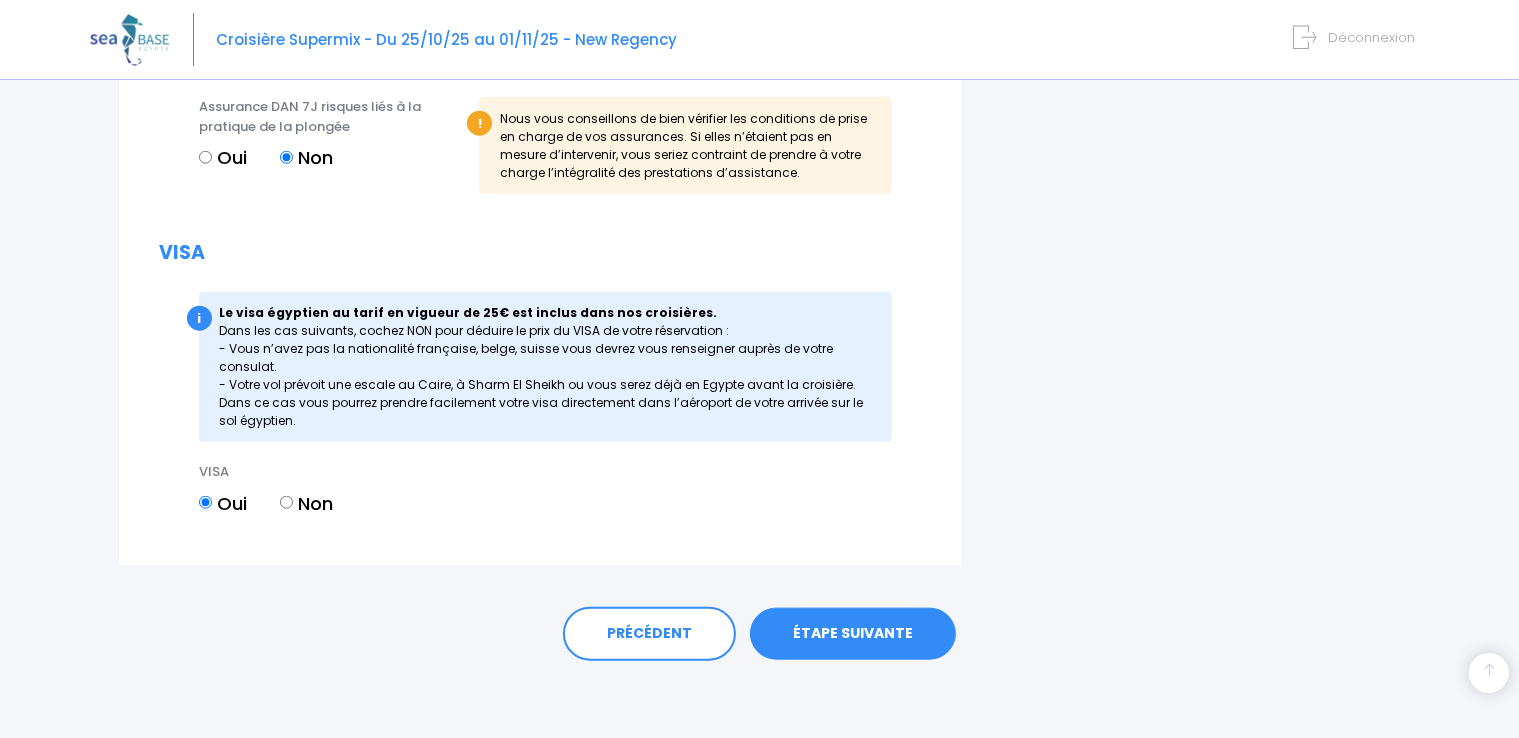 click on "ÉTAPE SUIVANTE" at bounding box center [853, 634] 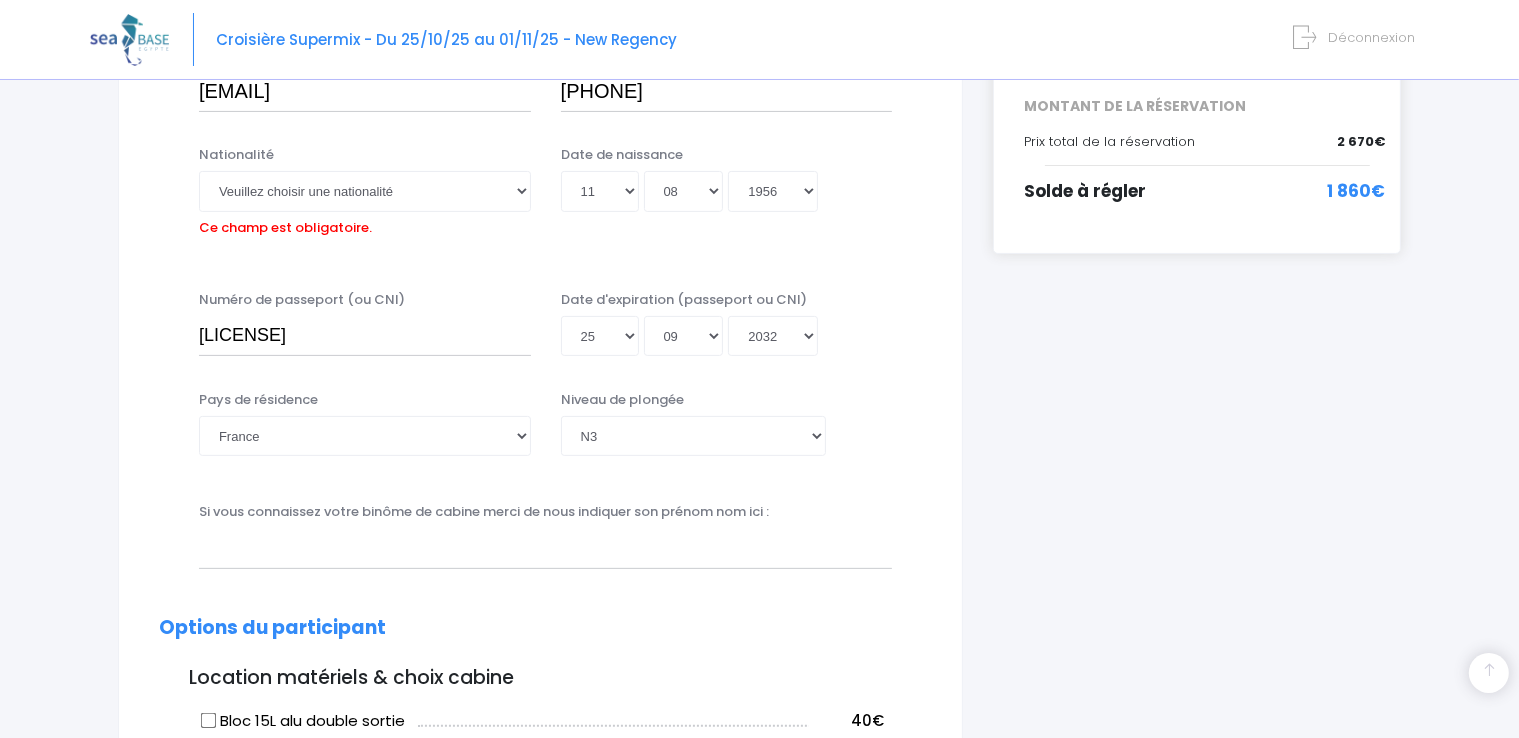 scroll, scrollTop: 494, scrollLeft: 0, axis: vertical 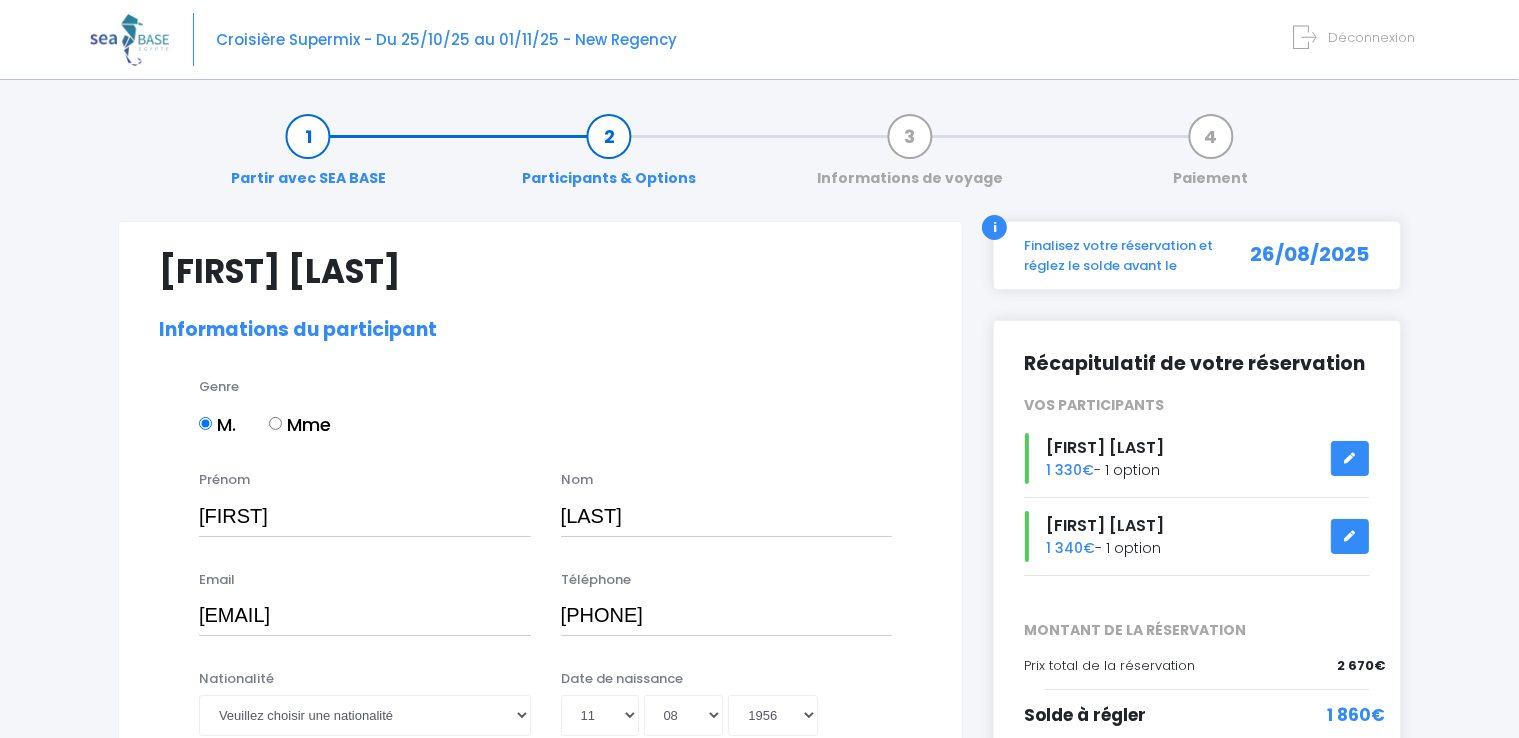 click on "Informations de voyage" at bounding box center [910, 157] 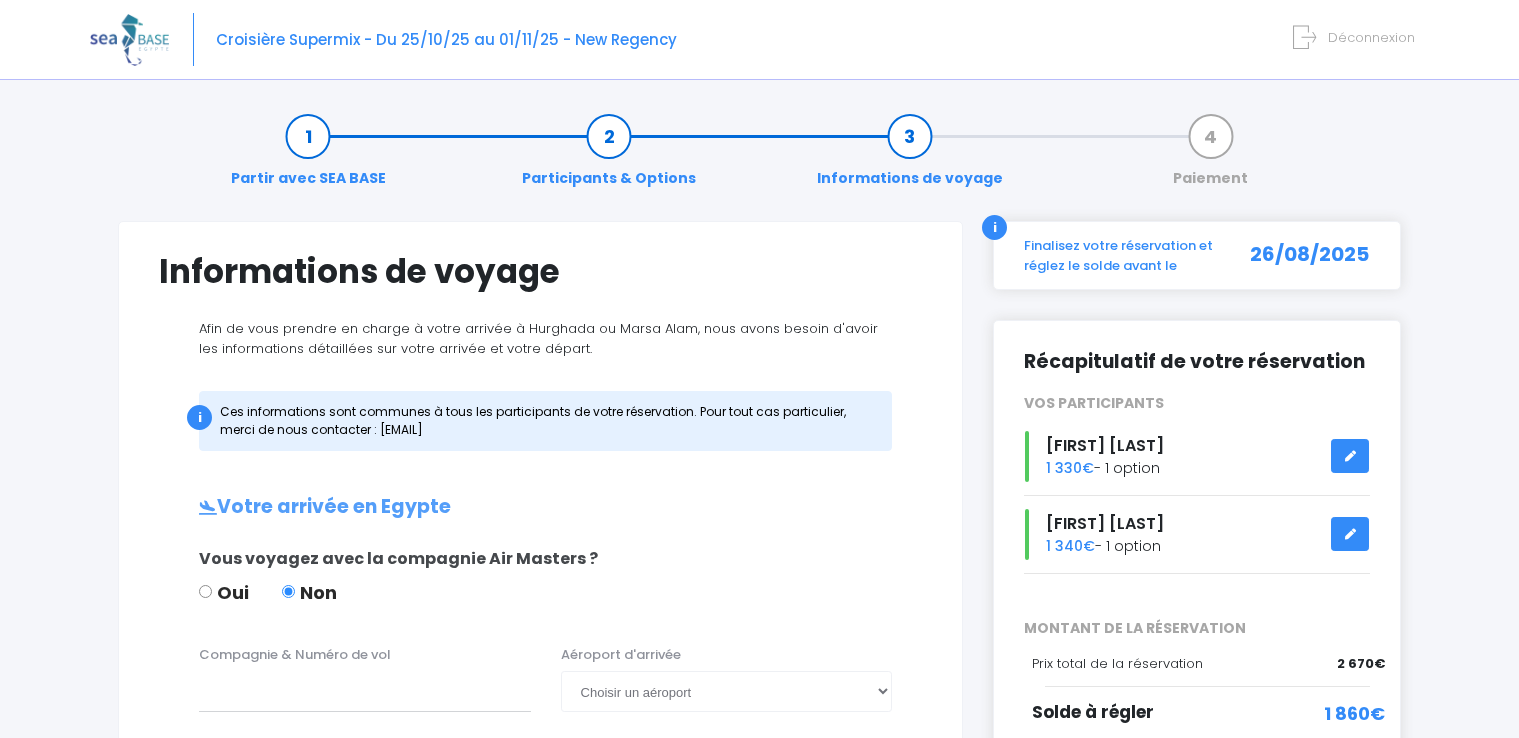 scroll, scrollTop: 0, scrollLeft: 0, axis: both 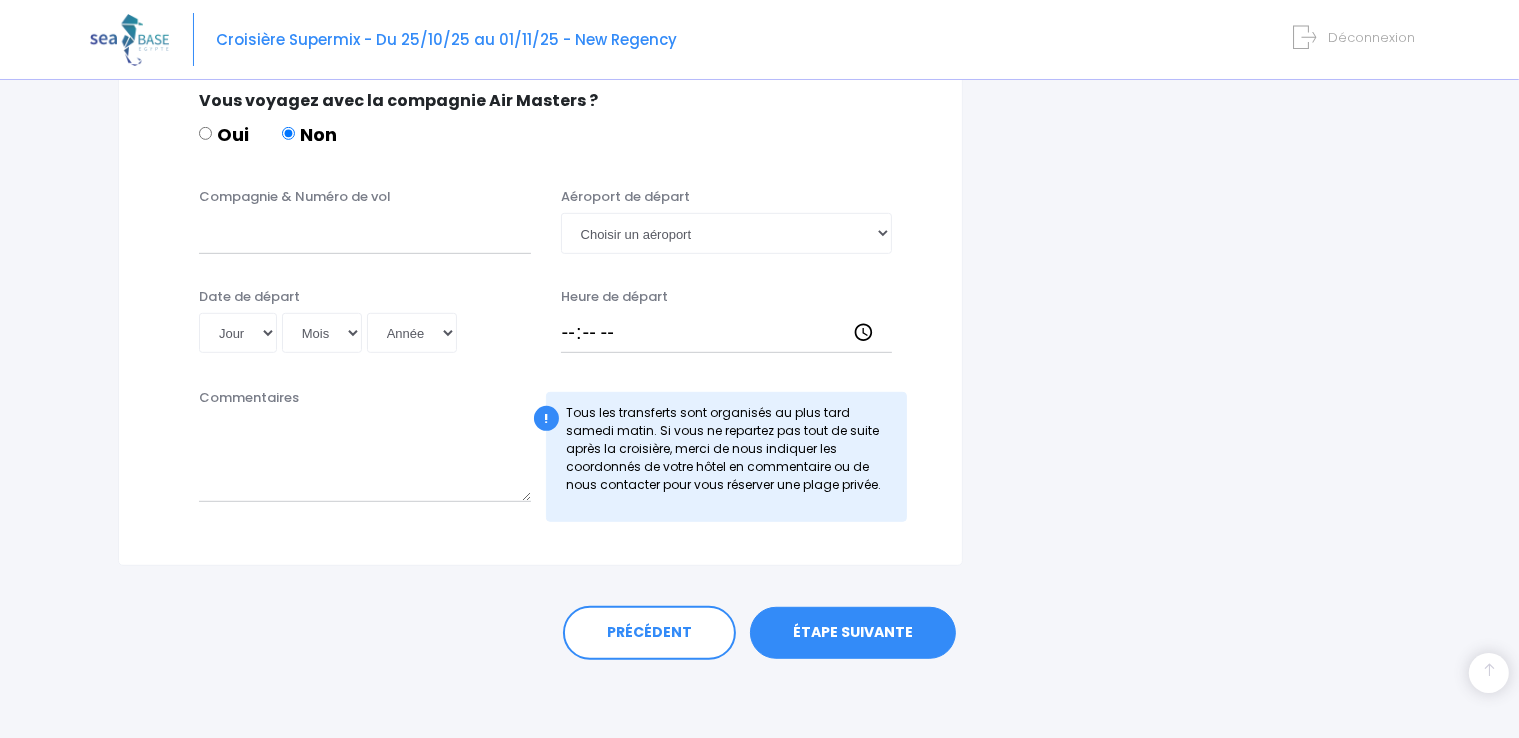 click on "ÉTAPE SUIVANTE" at bounding box center (853, 633) 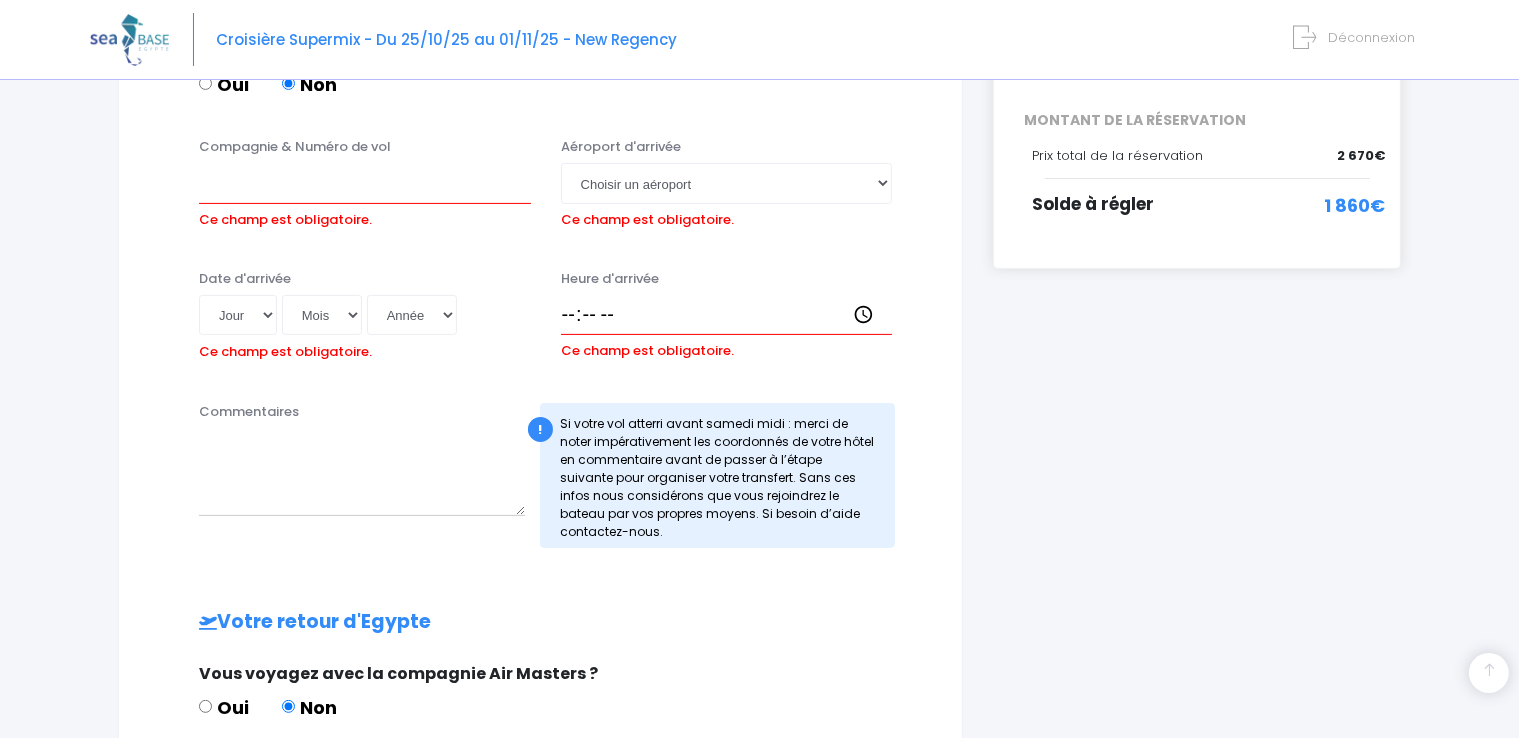 scroll, scrollTop: 470, scrollLeft: 0, axis: vertical 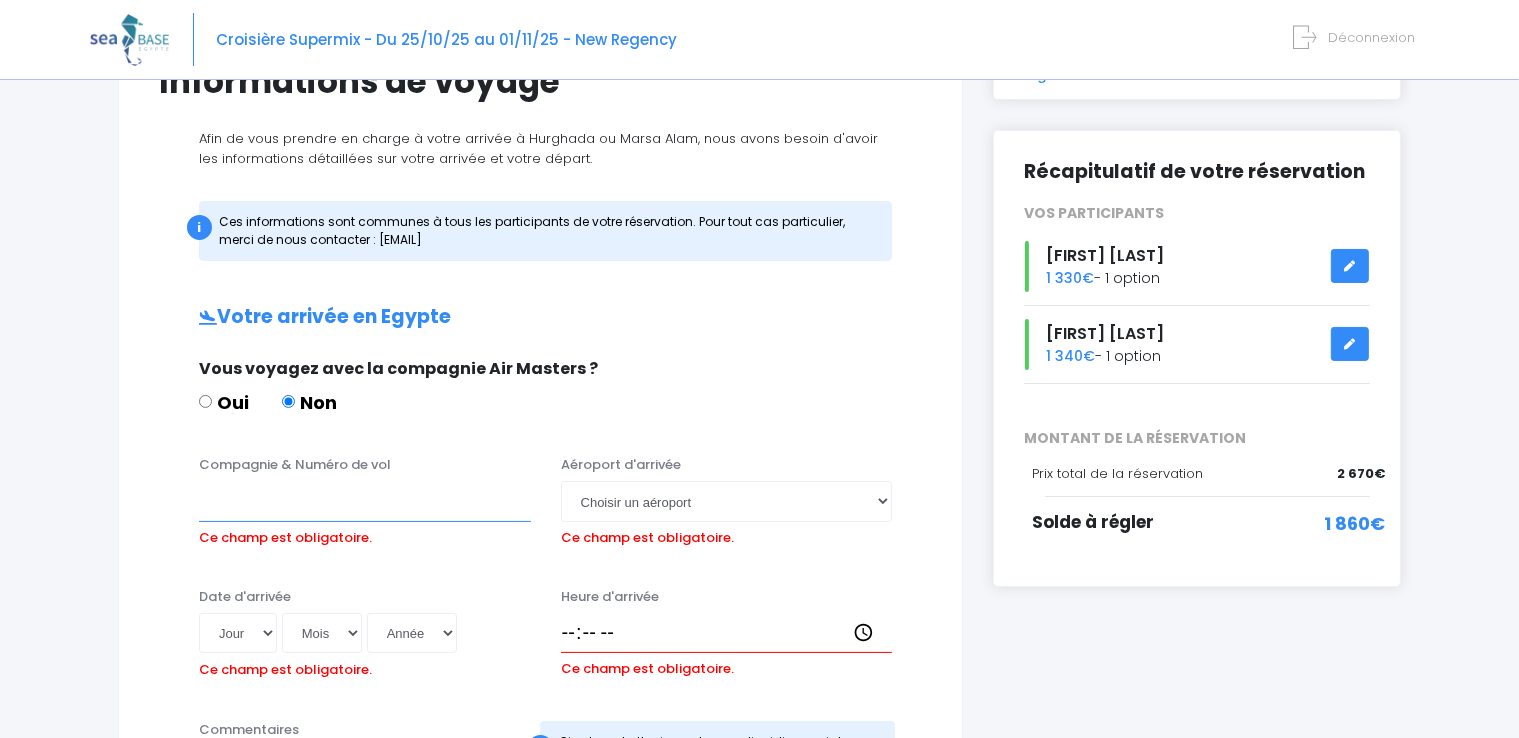 click on "Compagnie & Numéro de vol" at bounding box center (365, 501) 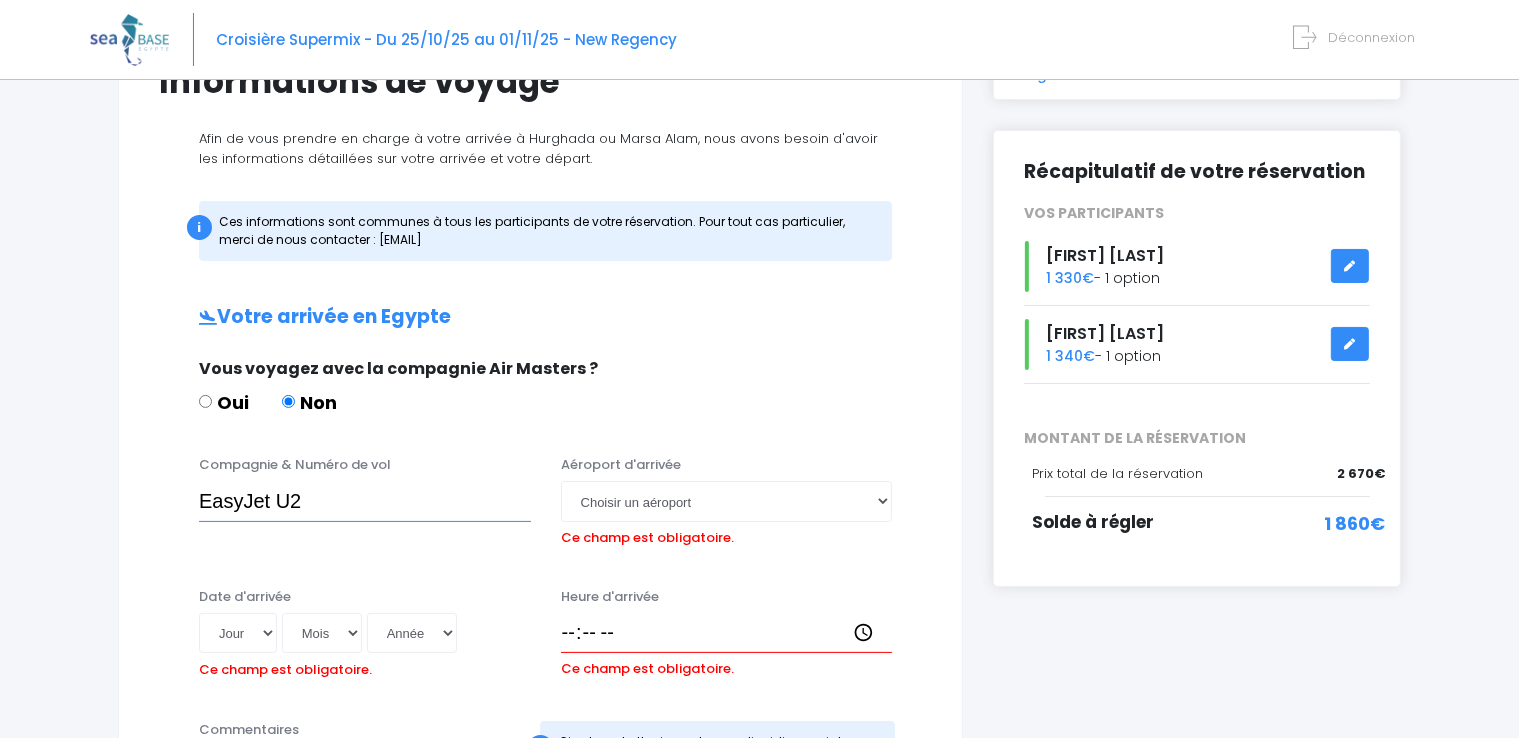 click on "EasyJet U2" at bounding box center (365, 501) 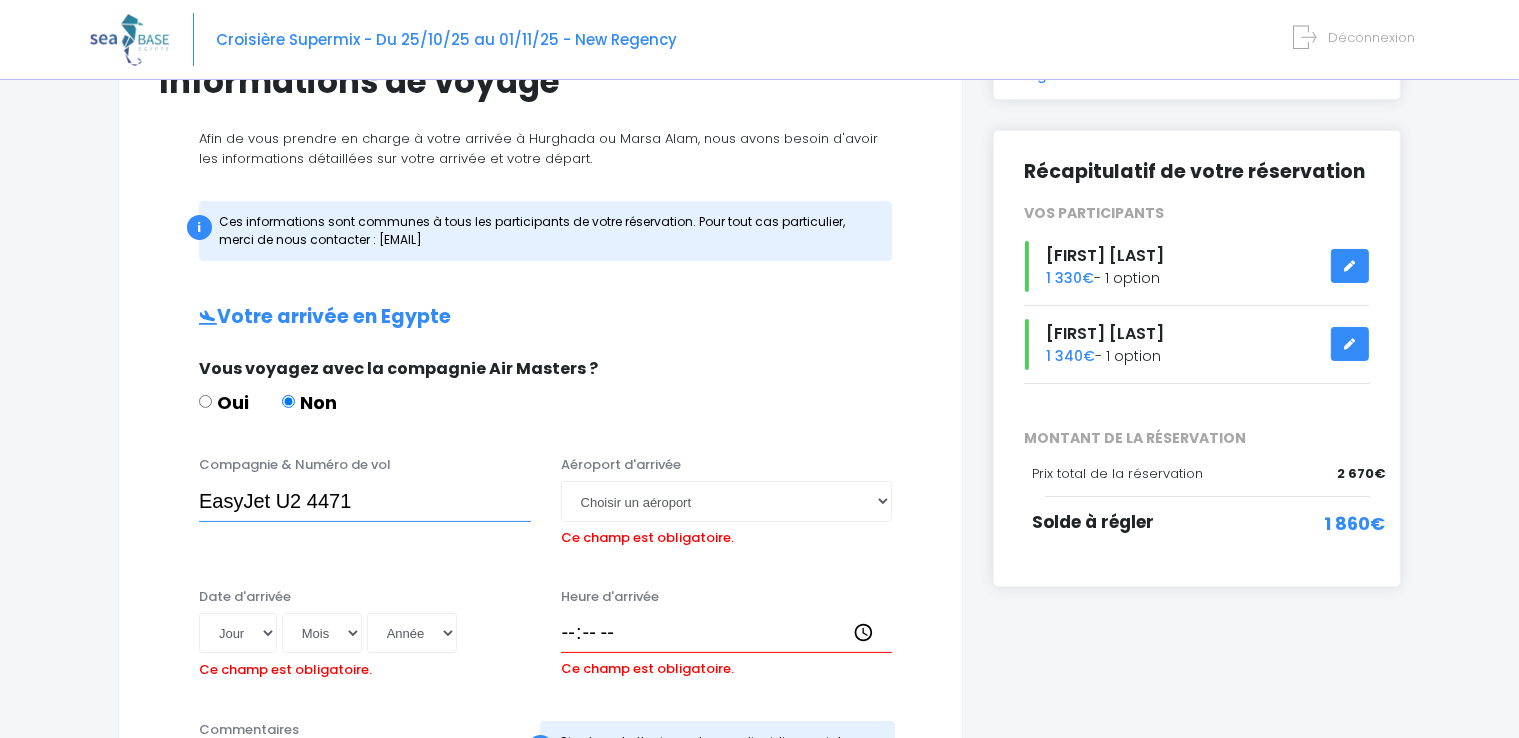 type on "EasyJet U2 4471" 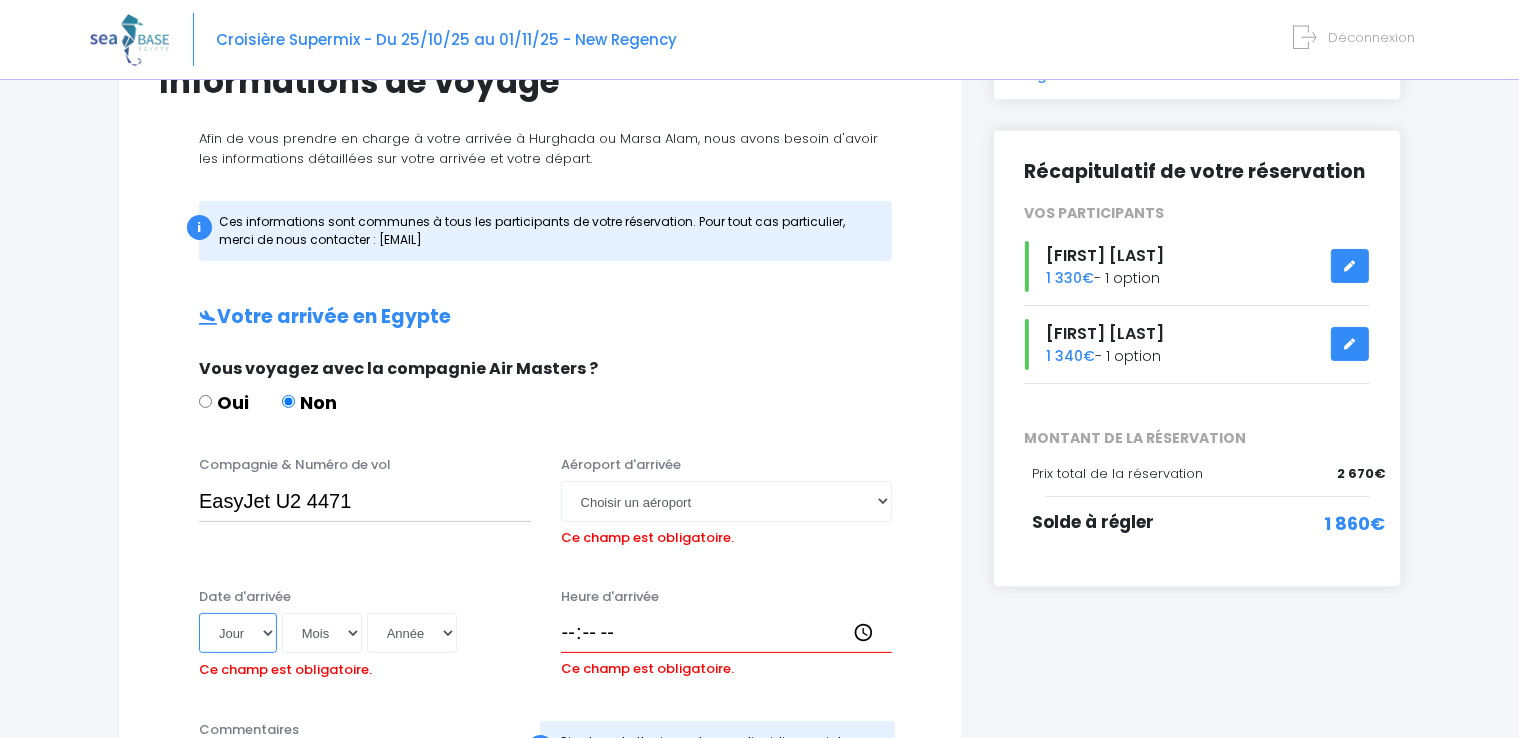 click on "Jour 01 02 03 04 05 06 07 08 09 10 11 12 13 14 15 16 17 18 19 20 21 22 23 24 25 26 27 28 29 30 31" at bounding box center (238, 633) 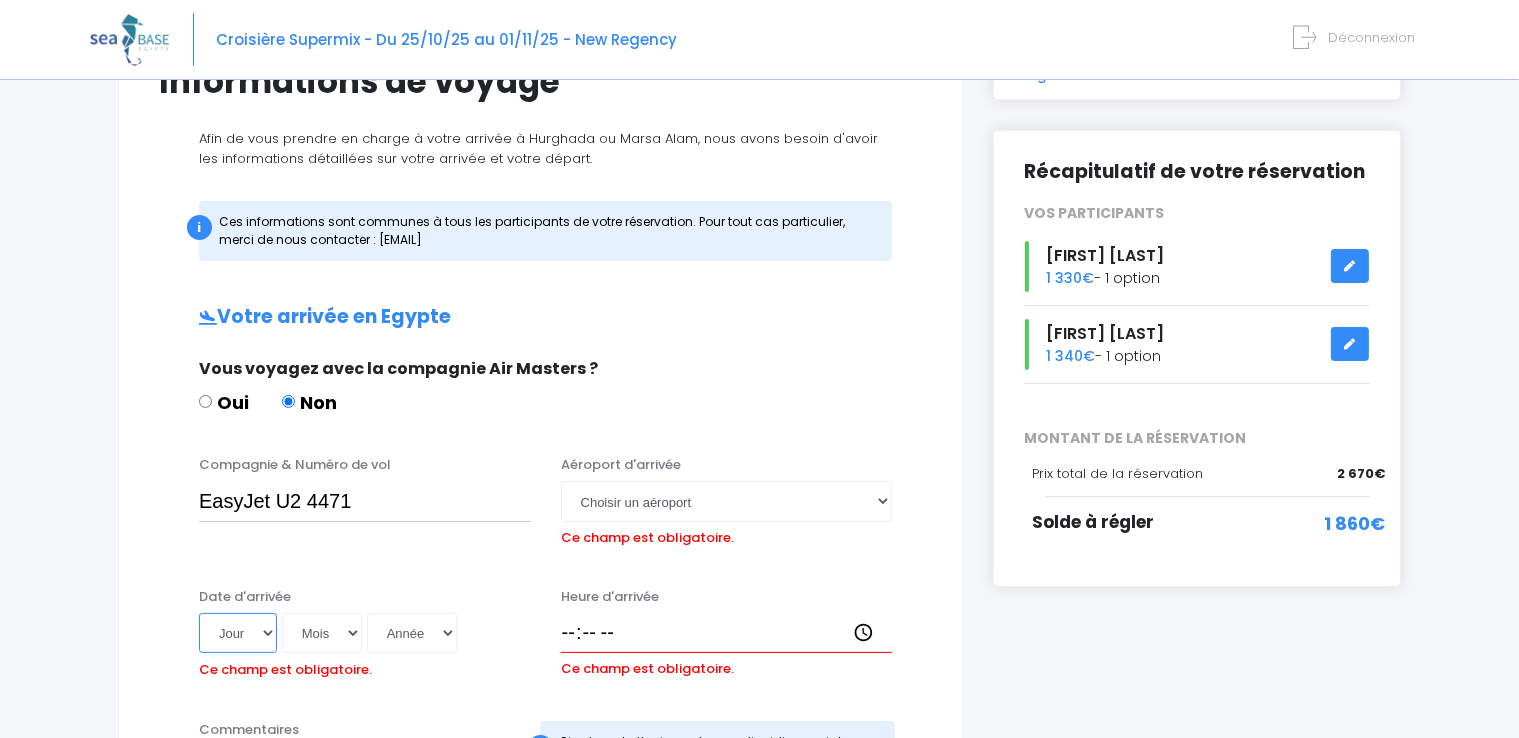 select on "25" 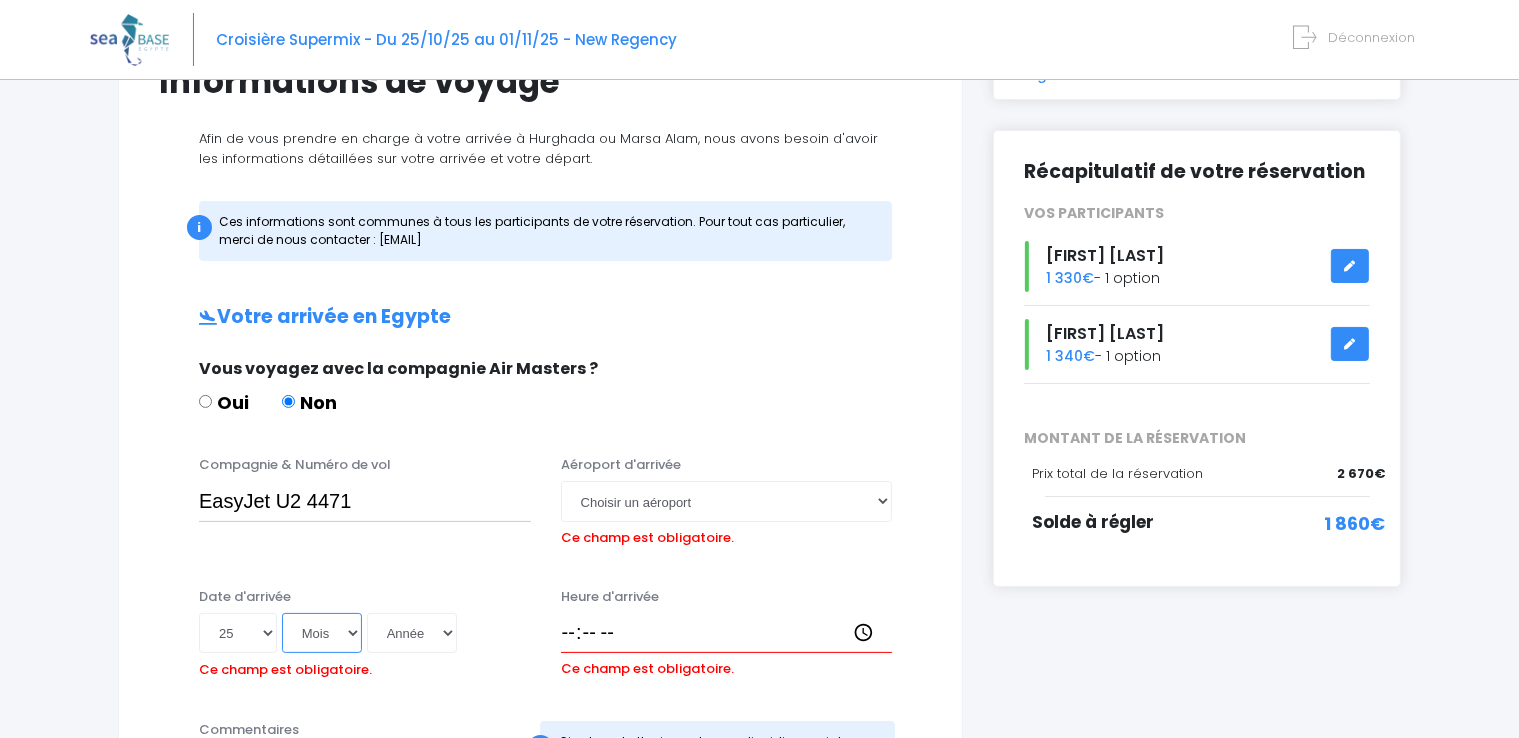 click on "Mois 01 02 03 04 05 06 07 08 09 10 11 12" at bounding box center [322, 633] 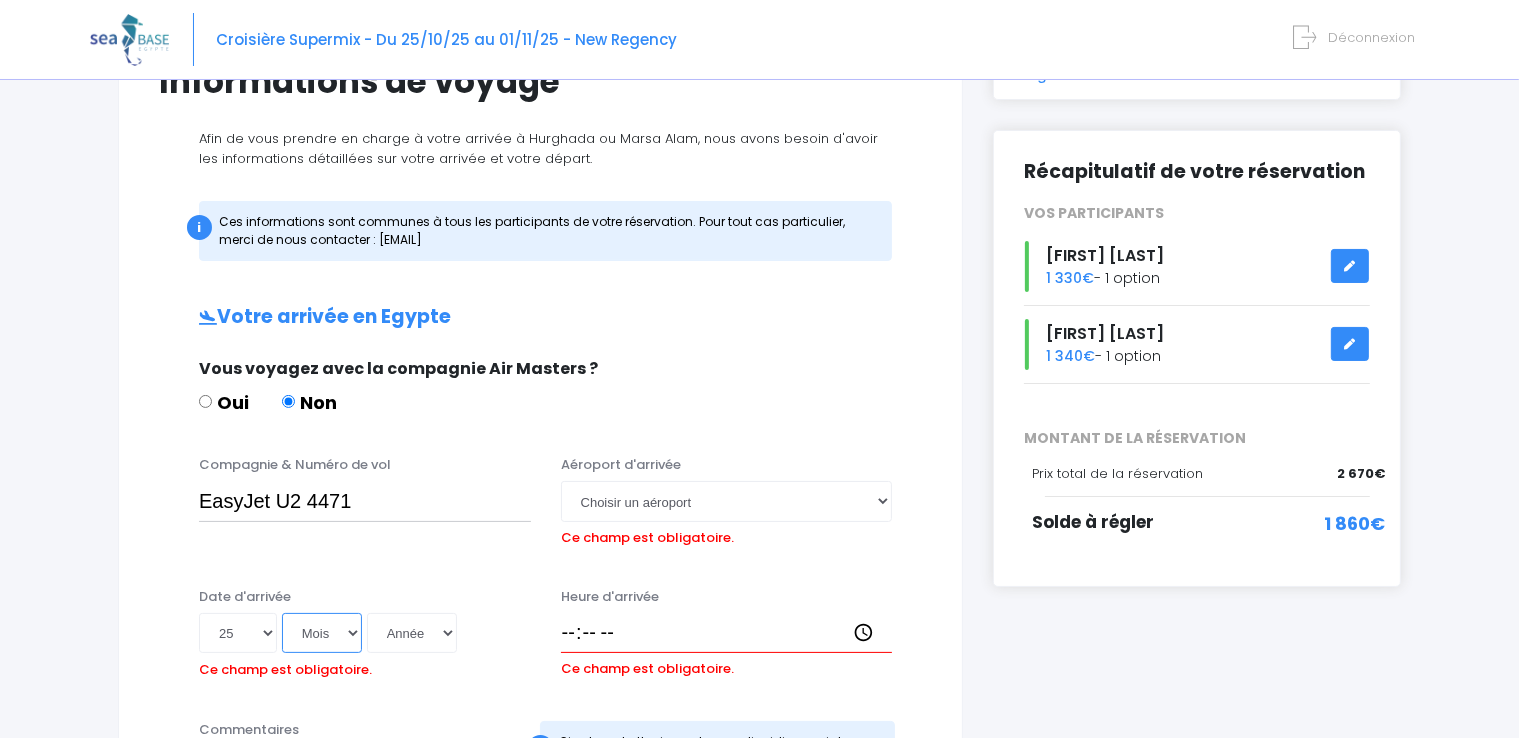 select on "10" 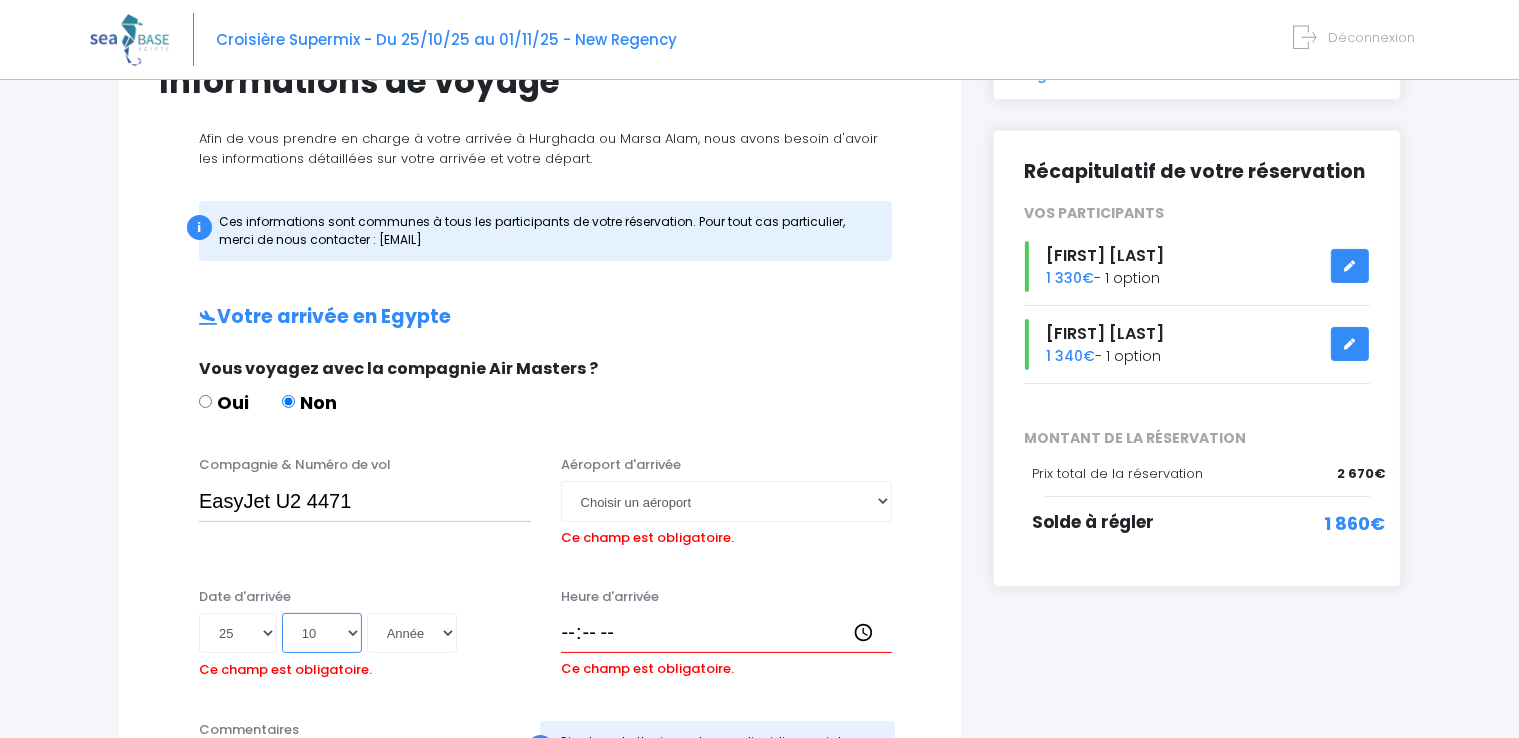 click on "Mois 01 02 03 04 05 06 07 08 09 10 11 12" at bounding box center [322, 633] 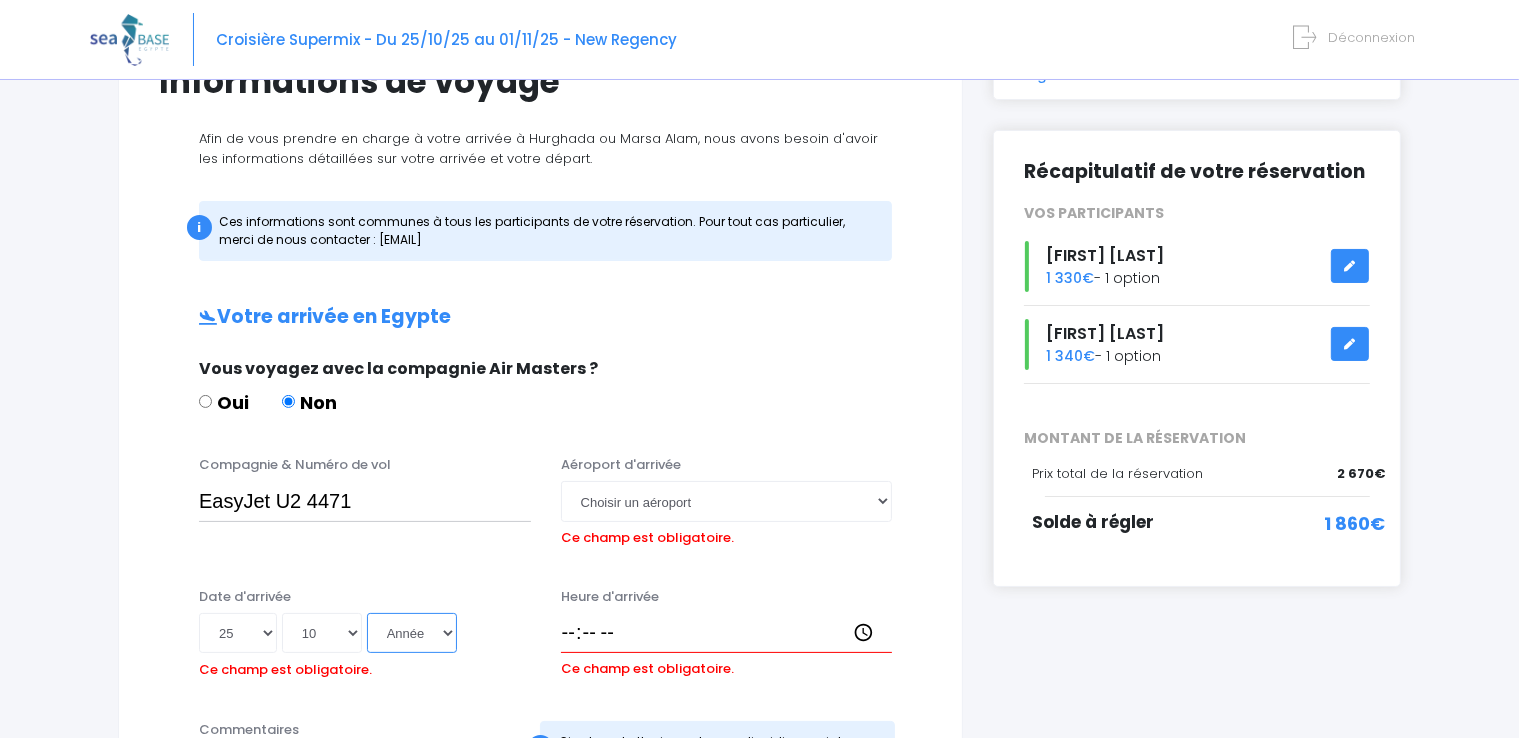 click on "Année 2045 2044 2043 2042 2041 2040 2039 2038 2037 2036 2035 2034 2033 2032 2031 2030 2029 2028 2027 2026 2025 2024 2023 2022 2021 2020 2019 2018 2017 2016 2015 2014 2013 2012 2011 2010 2009 2008 2007 2006 2005 2004 2003 2002 2001 2000 1999 1998 1997 1996 1995 1994 1993 1992 1991 1990 1989 1988 1987 1986 1985 1984 1983 1982 1981 1980 1979 1978 1977 1976 1975 1974 1973 1972 1971 1970 1969 1968 1967 1966 1965 1964 1963 1962 1961 1960 1959 1958 1957 1956 1955 1954 1953 1952 1951 1950 1949 1948 1947 1946 1945 1944 1943 1942 1941 1940 1939 1938 1937 1936 1935 1934 1933 1932 1931 1930 1929 1928 1927 1926 1925 1924 1923 1922 1921 1920 1919 1918 1917 1916 1915 1914 1913 1912 1911 1910 1909 1908 1907 1906 1905 1904 1903 1902 1901 1900" at bounding box center (412, 633) 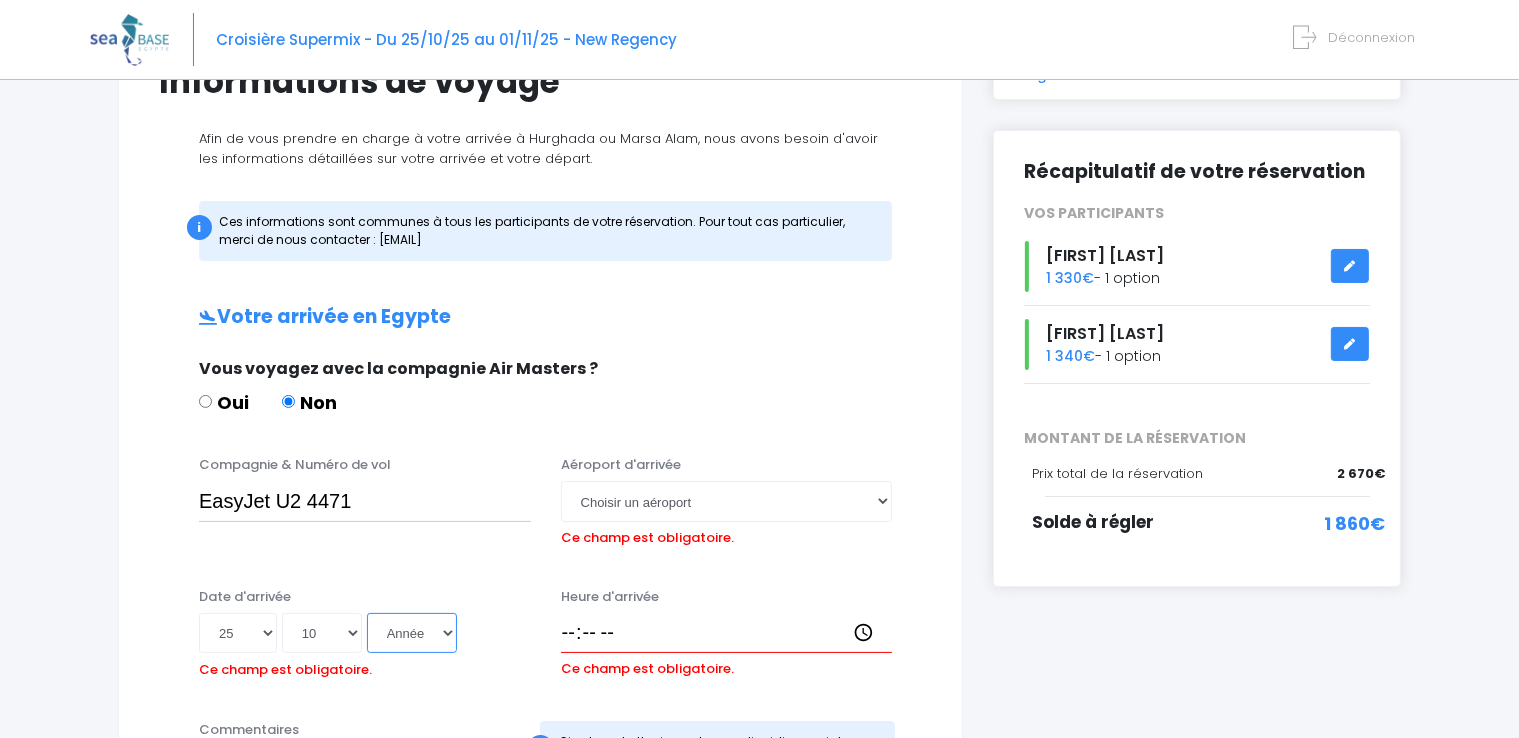 select on "2025" 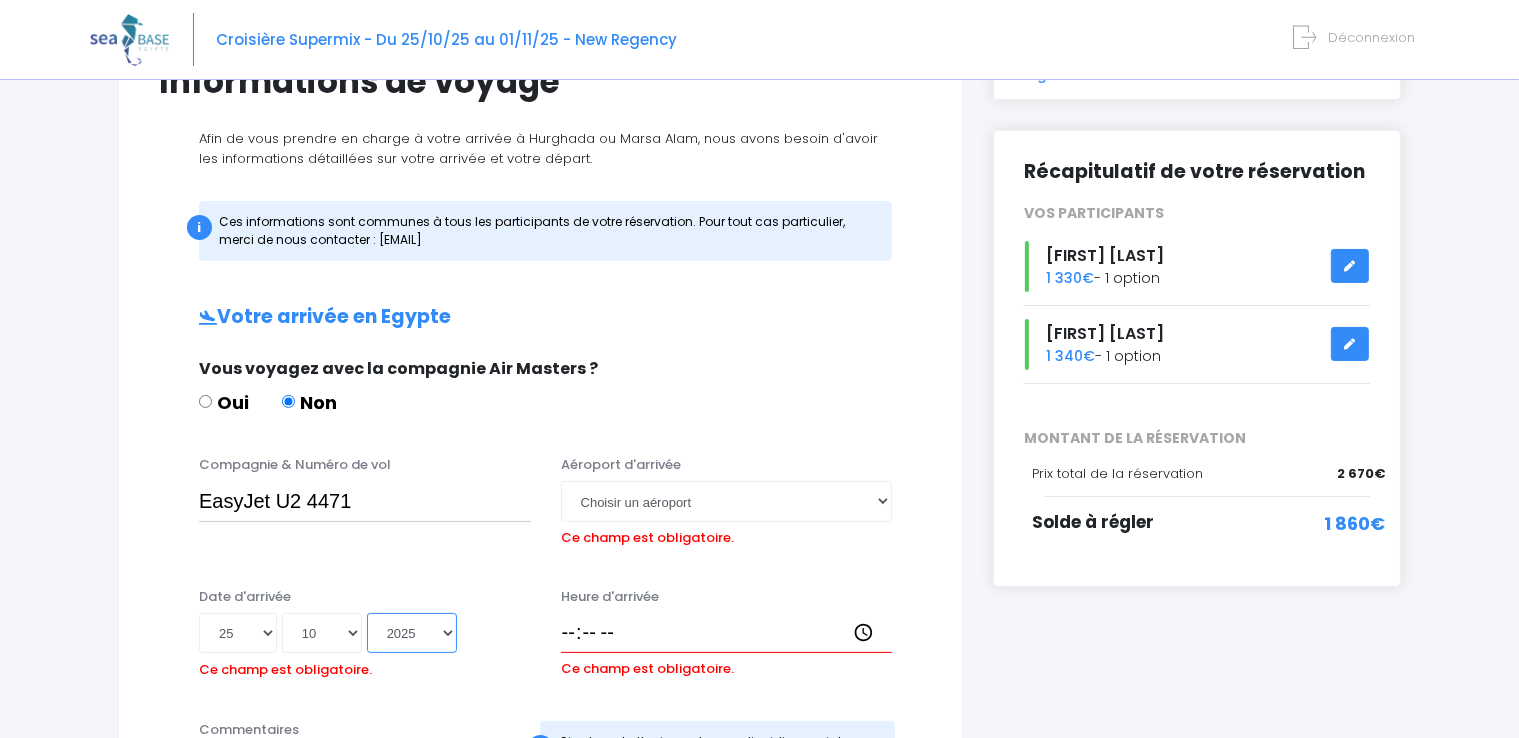 click on "Année 2045 2044 2043 2042 2041 2040 2039 2038 2037 2036 2035 2034 2033 2032 2031 2030 2029 2028 2027 2026 2025 2024 2023 2022 2021 2020 2019 2018 2017 2016 2015 2014 2013 2012 2011 2010 2009 2008 2007 2006 2005 2004 2003 2002 2001 2000 1999 1998 1997 1996 1995 1994 1993 1992 1991 1990 1989 1988 1987 1986 1985 1984 1983 1982 1981 1980 1979 1978 1977 1976 1975 1974 1973 1972 1971 1970 1969 1968 1967 1966 1965 1964 1963 1962 1961 1960 1959 1958 1957 1956 1955 1954 1953 1952 1951 1950 1949 1948 1947 1946 1945 1944 1943 1942 1941 1940 1939 1938 1937 1936 1935 1934 1933 1932 1931 1930 1929 1928 1927 1926 1925 1924 1923 1922 1921 1920 1919 1918 1917 1916 1915 1914 1913 1912 1911 1910 1909 1908 1907 1906 1905 1904 1903 1902 1901 1900" at bounding box center (412, 633) 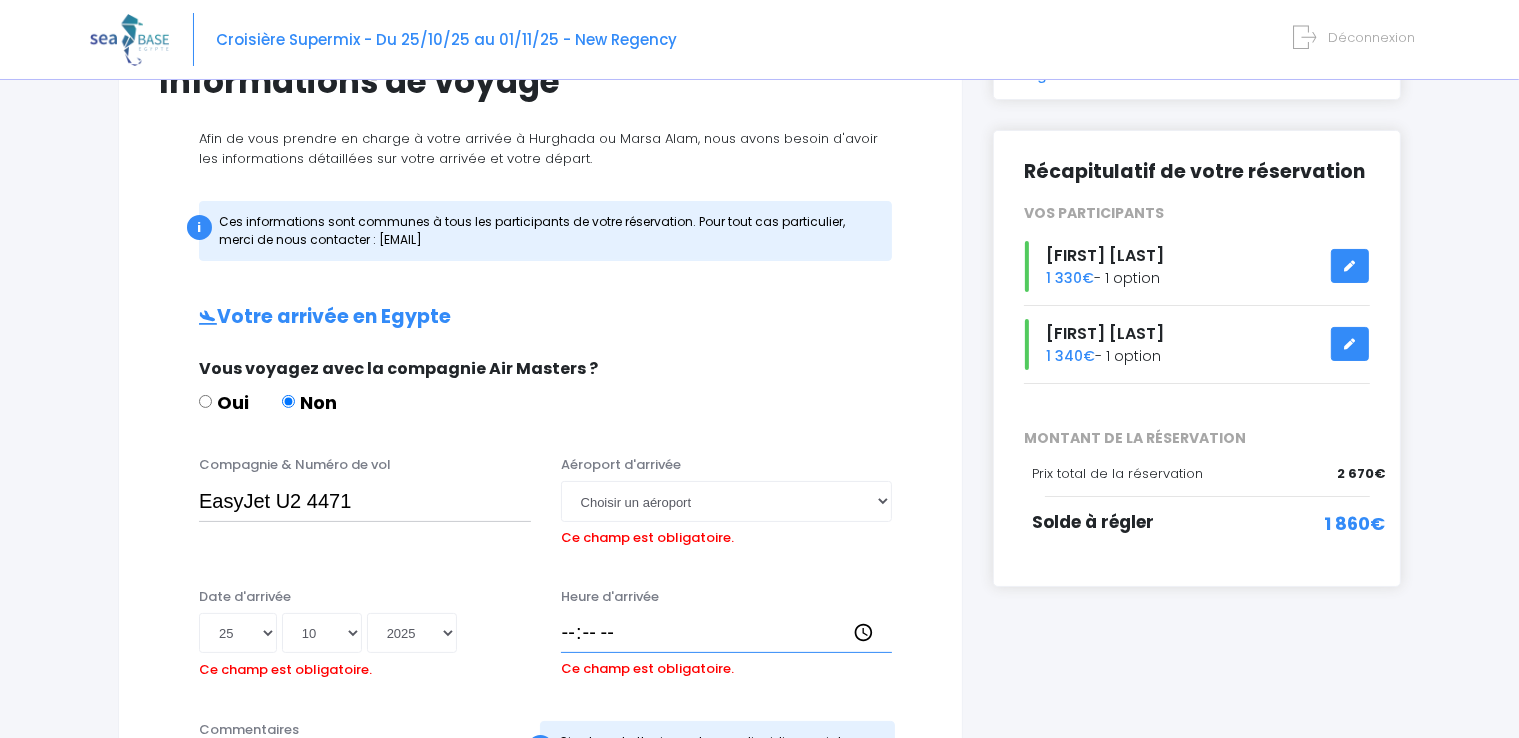 click on "Heure d'arrivée" at bounding box center [727, 633] 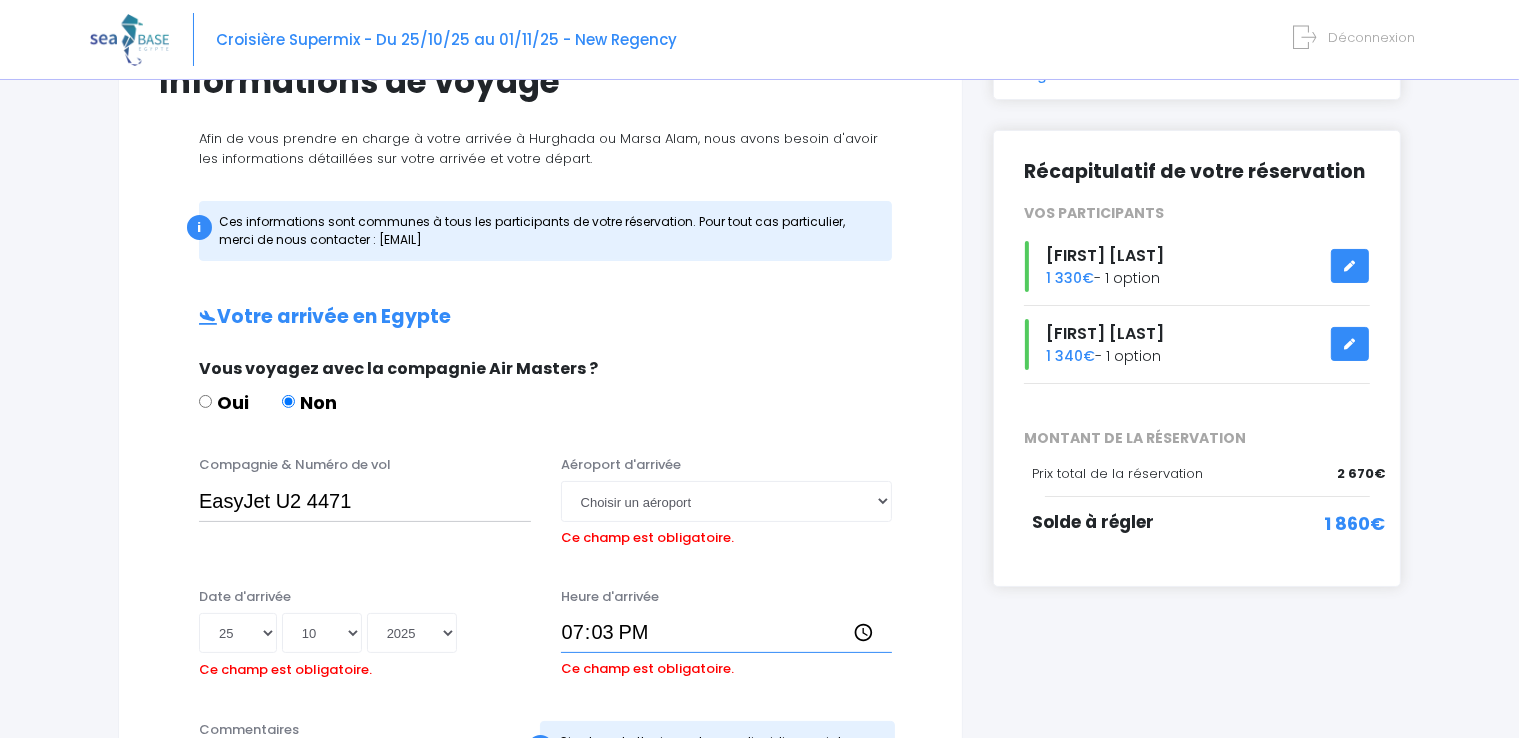 type on "19:30" 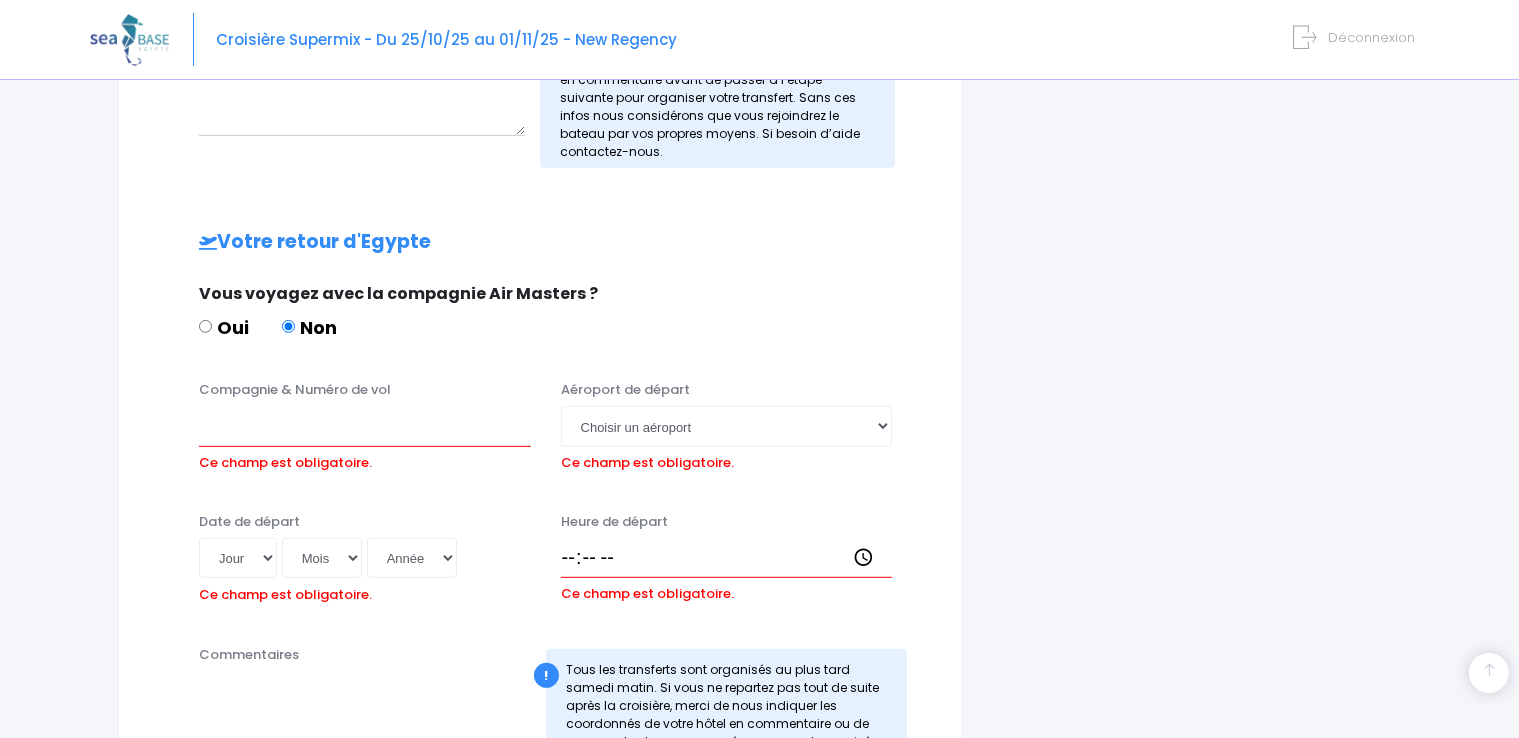 scroll, scrollTop: 935, scrollLeft: 0, axis: vertical 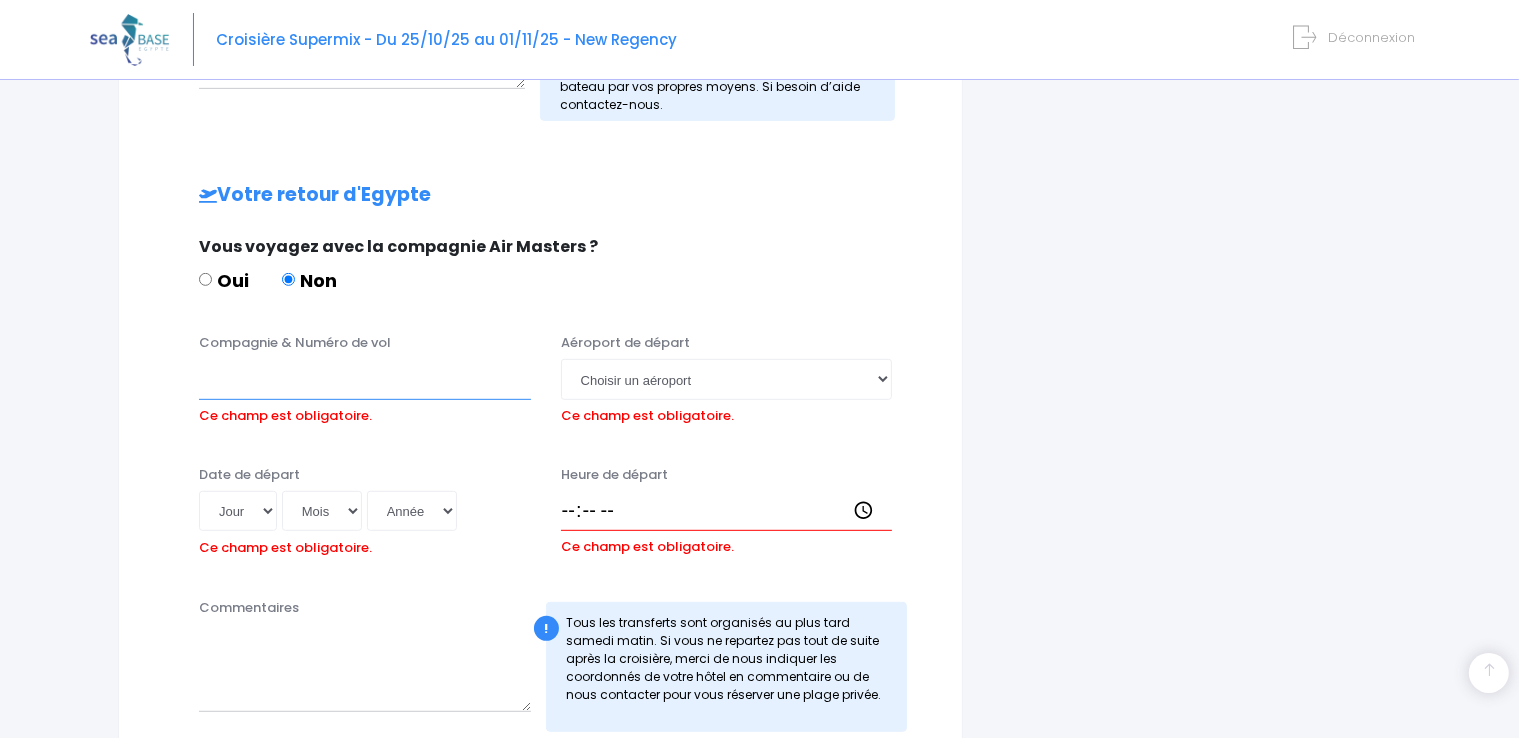 click on "Compagnie & Numéro de vol" at bounding box center [365, 379] 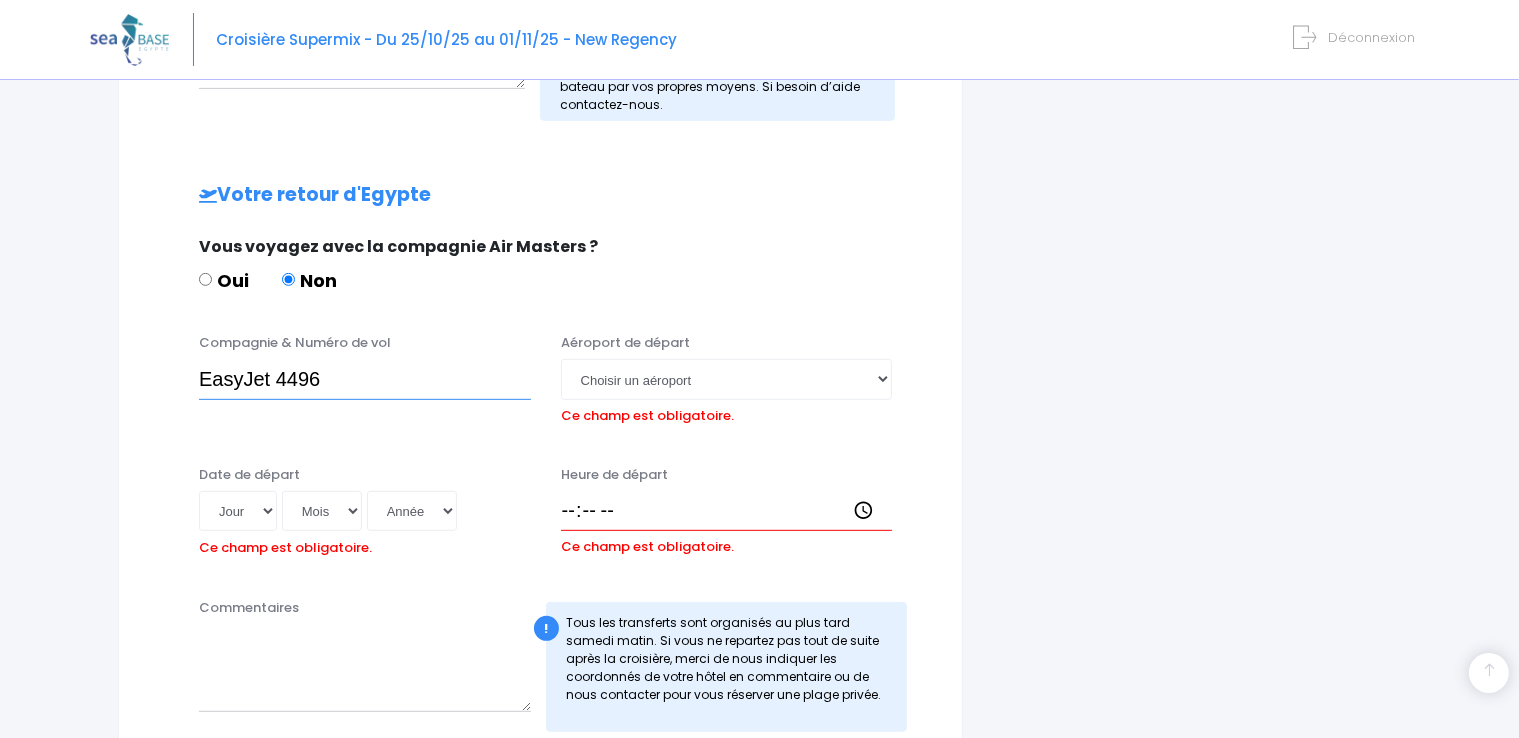type on "EasyJet 4496" 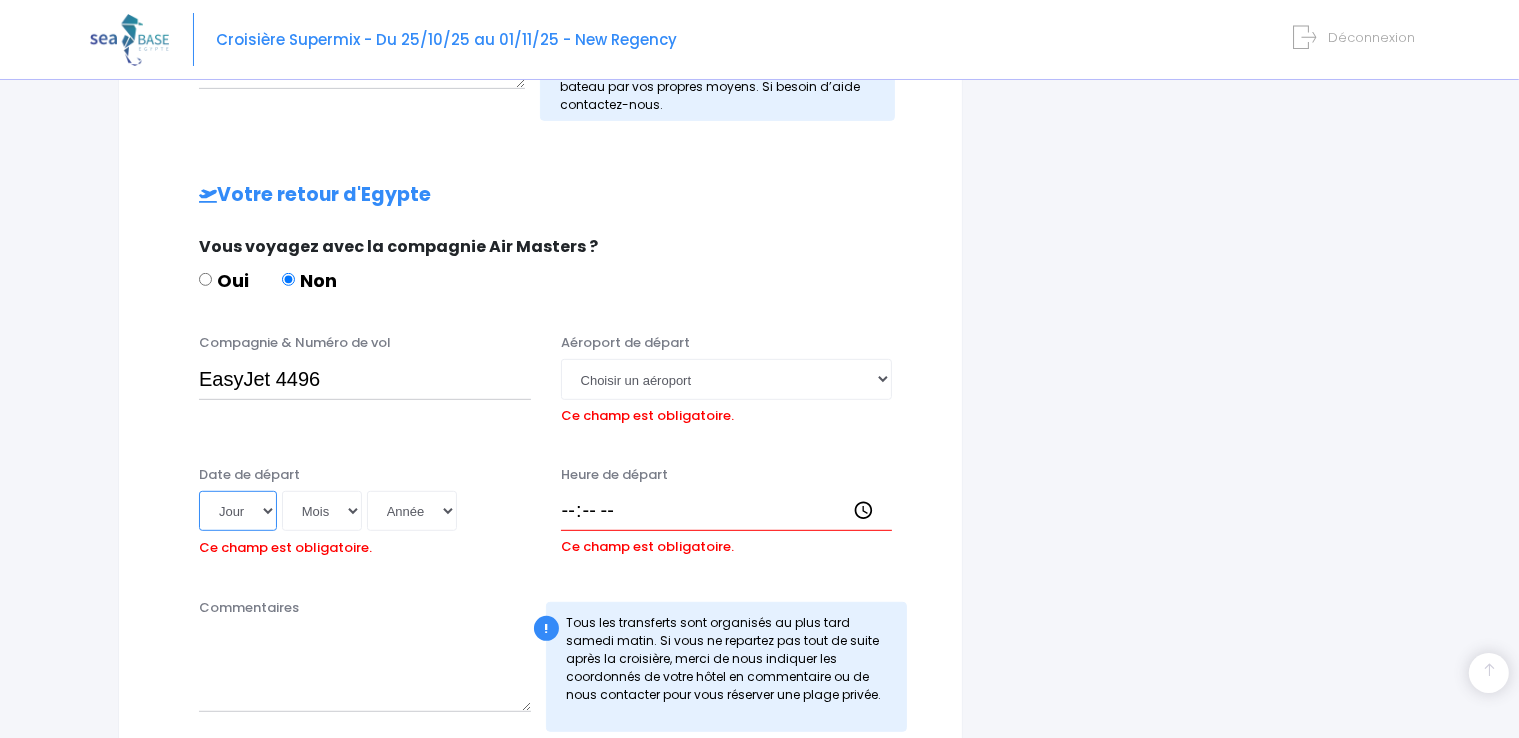 click on "Jour 01 02 03 04 05 06 07 08 09 10 11 12 13 14 15 16 17 18 19 20 21 22 23 24 25 26 27 28 29 30 31" at bounding box center [238, 511] 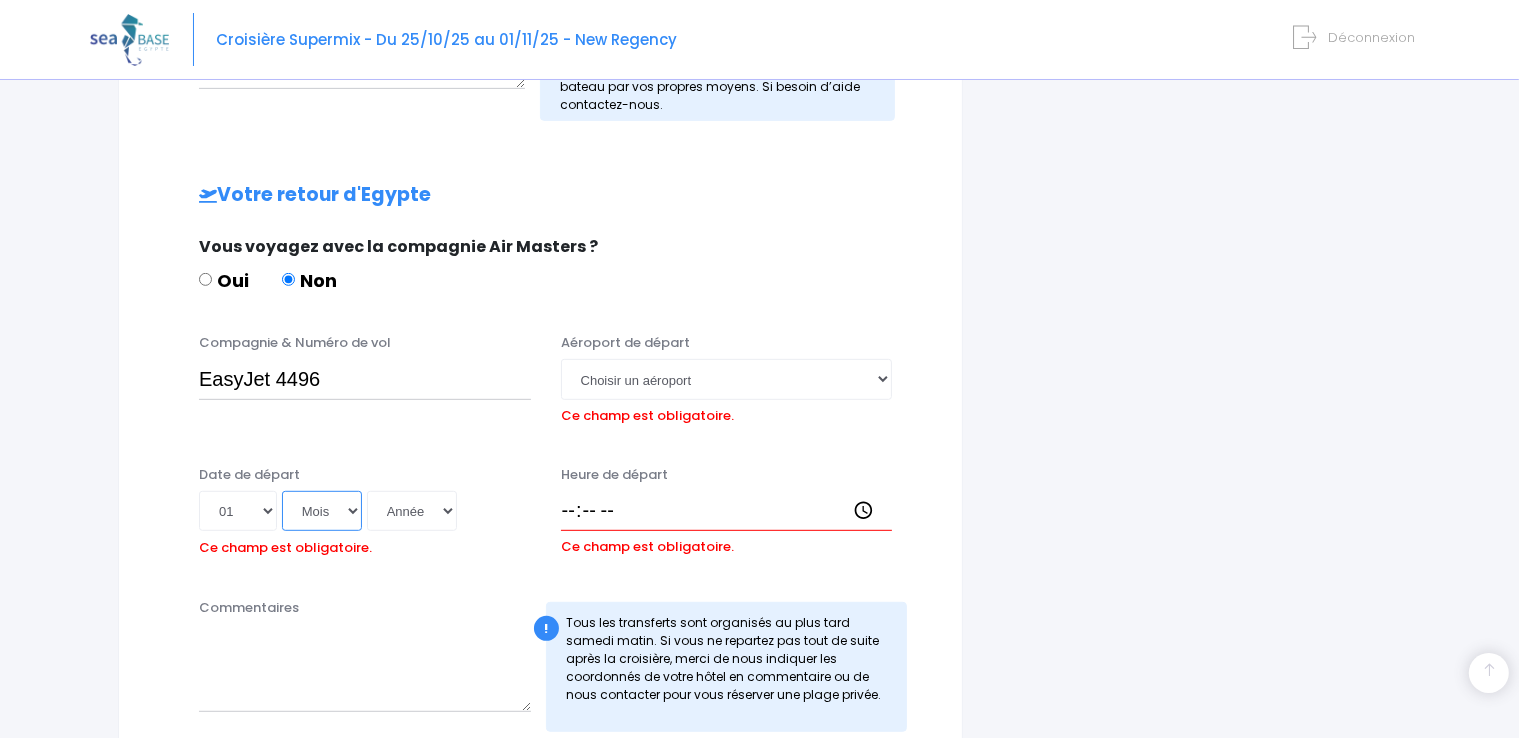 click on "Mois 01 02 03 04 05 06 07 08 09 10 11 12" at bounding box center [322, 511] 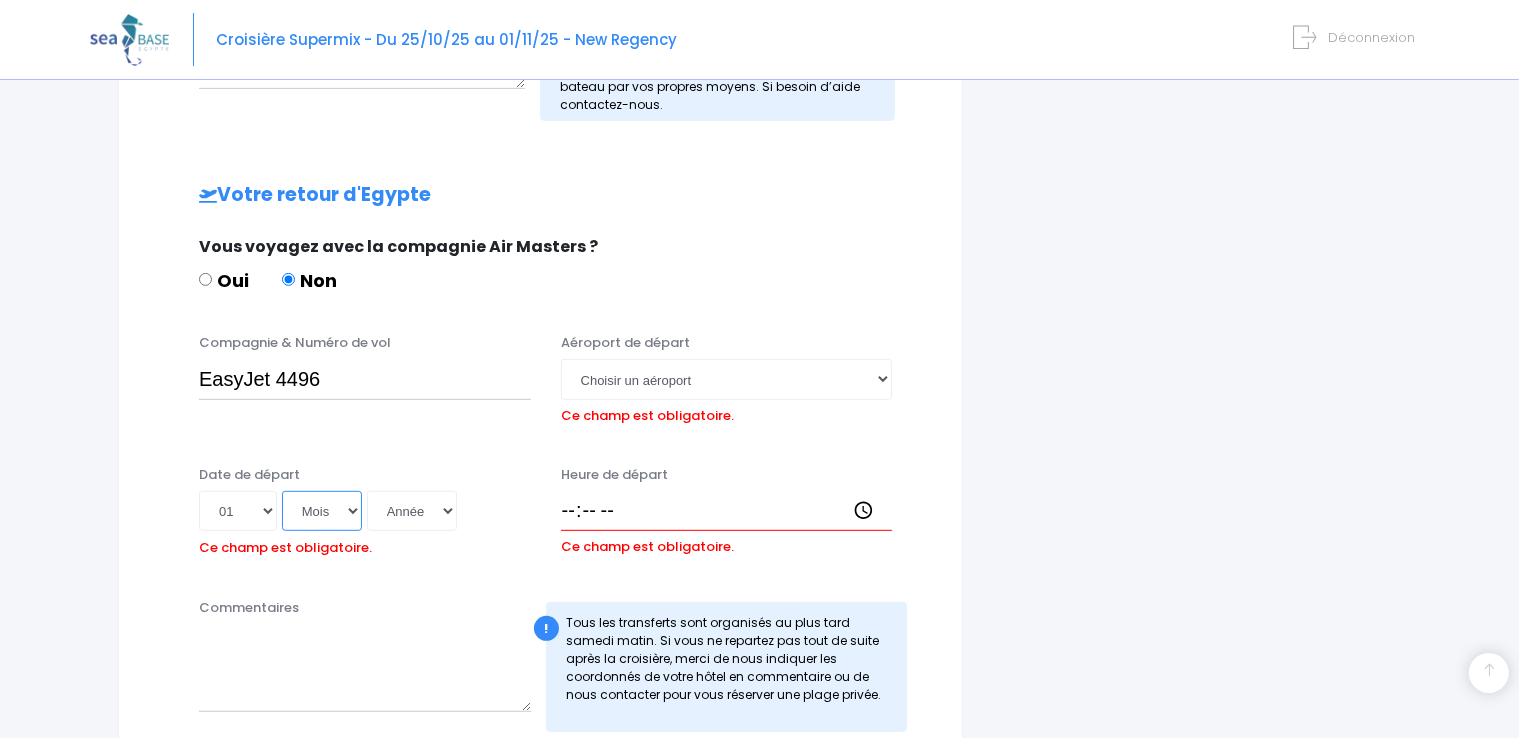 select on "11" 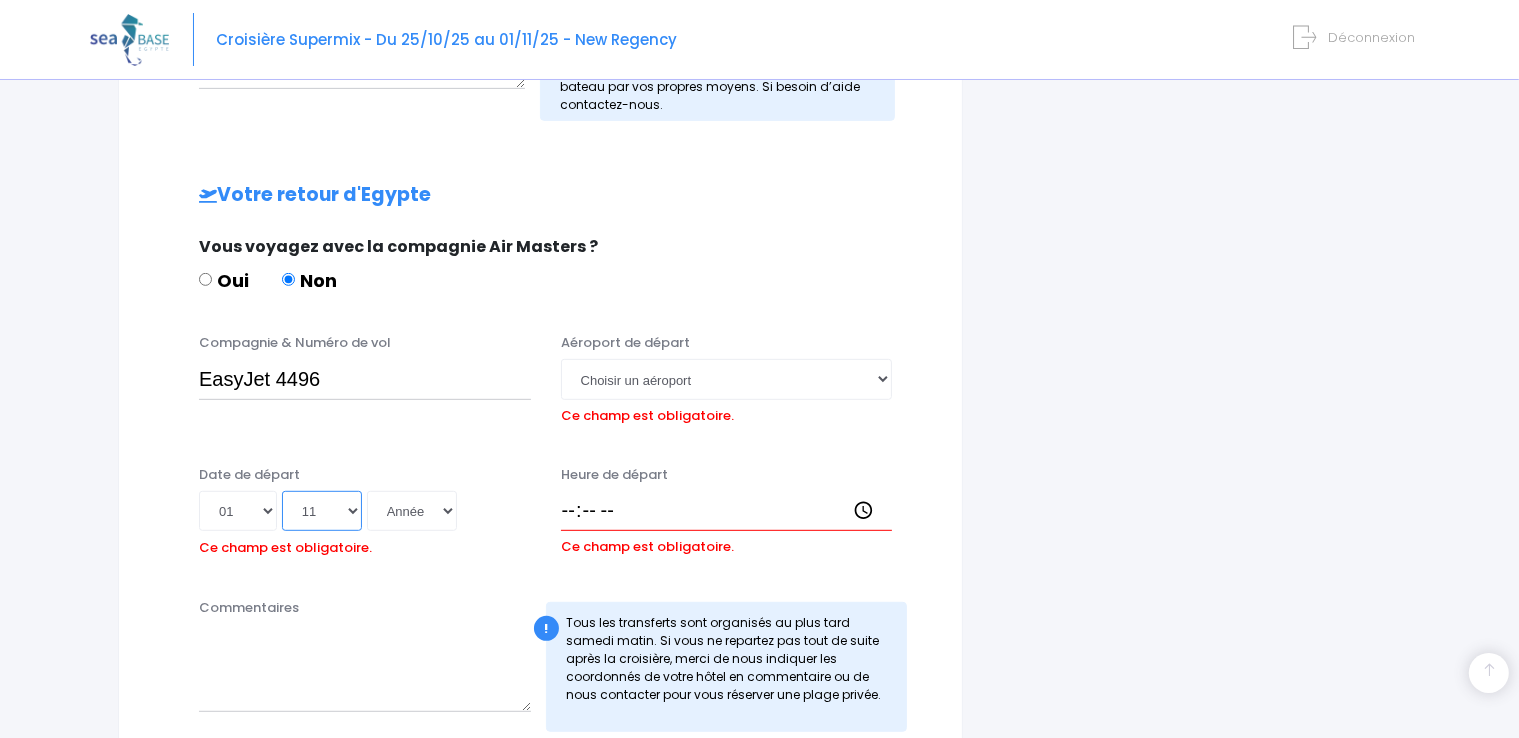 click on "Mois 01 02 03 04 05 06 07 08 09 10 11 12" at bounding box center (322, 511) 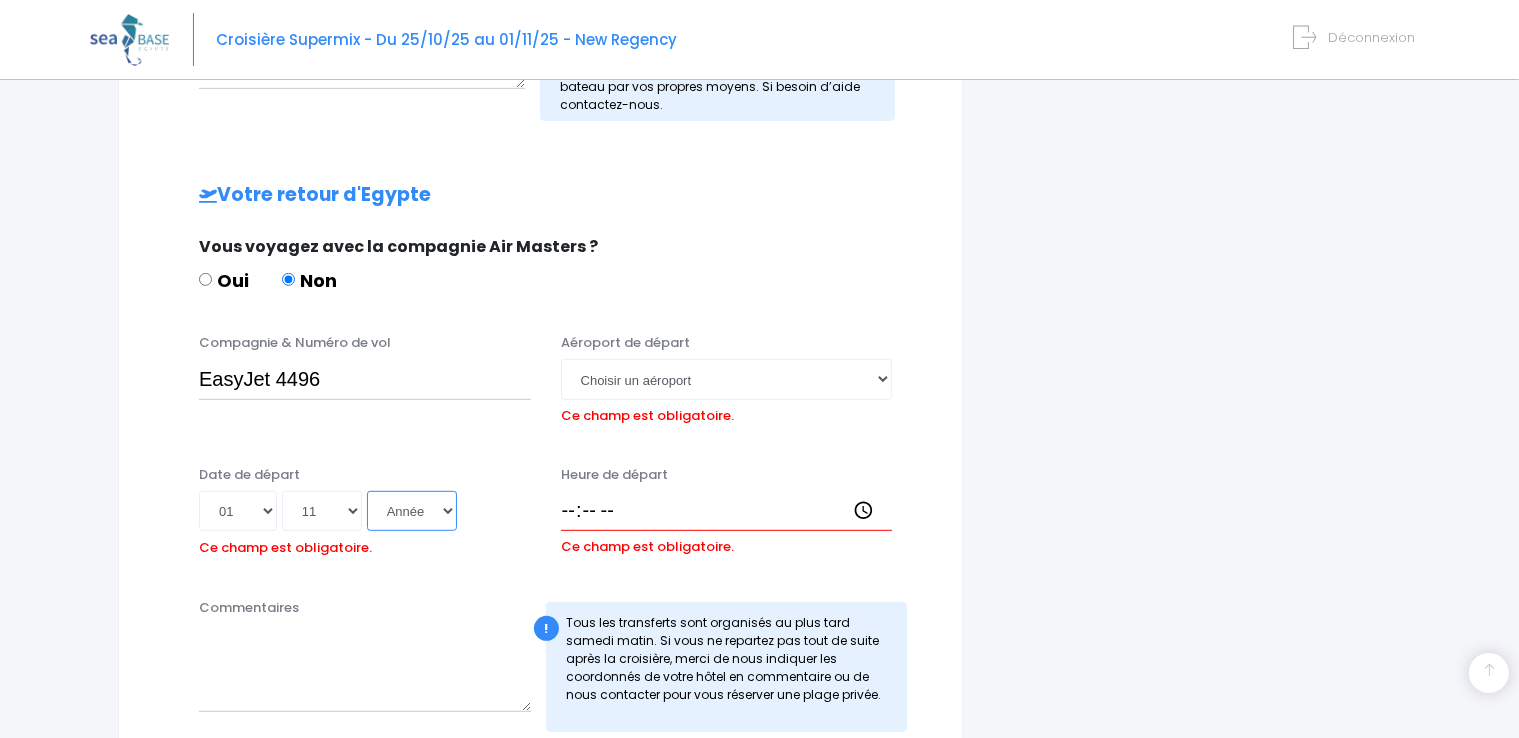 click on "Année 2045 2044 2043 2042 2041 2040 2039 2038 2037 2036 2035 2034 2033 2032 2031 2030 2029 2028 2027 2026 2025 2024 2023 2022 2021 2020 2019 2018 2017 2016 2015 2014 2013 2012 2011 2010 2009 2008 2007 2006 2005 2004 2003 2002 2001 2000 1999 1998 1997 1996 1995 1994 1993 1992 1991 1990 1989 1988 1987 1986 1985 1984 1983 1982 1981 1980 1979 1978 1977 1976 1975 1974 1973 1972 1971 1970 1969 1968 1967 1966 1965 1964 1963 1962 1961 1960 1959 1958 1957 1956 1955 1954 1953 1952 1951 1950 1949 1948 1947 1946 1945 1944 1943 1942 1941 1940 1939 1938 1937 1936 1935 1934 1933 1932 1931 1930 1929 1928 1927 1926 1925 1924 1923 1922 1921 1920 1919 1918 1917 1916 1915 1914 1913 1912 1911 1910 1909 1908 1907 1906 1905 1904 1903 1902 1901 1900" at bounding box center [412, 511] 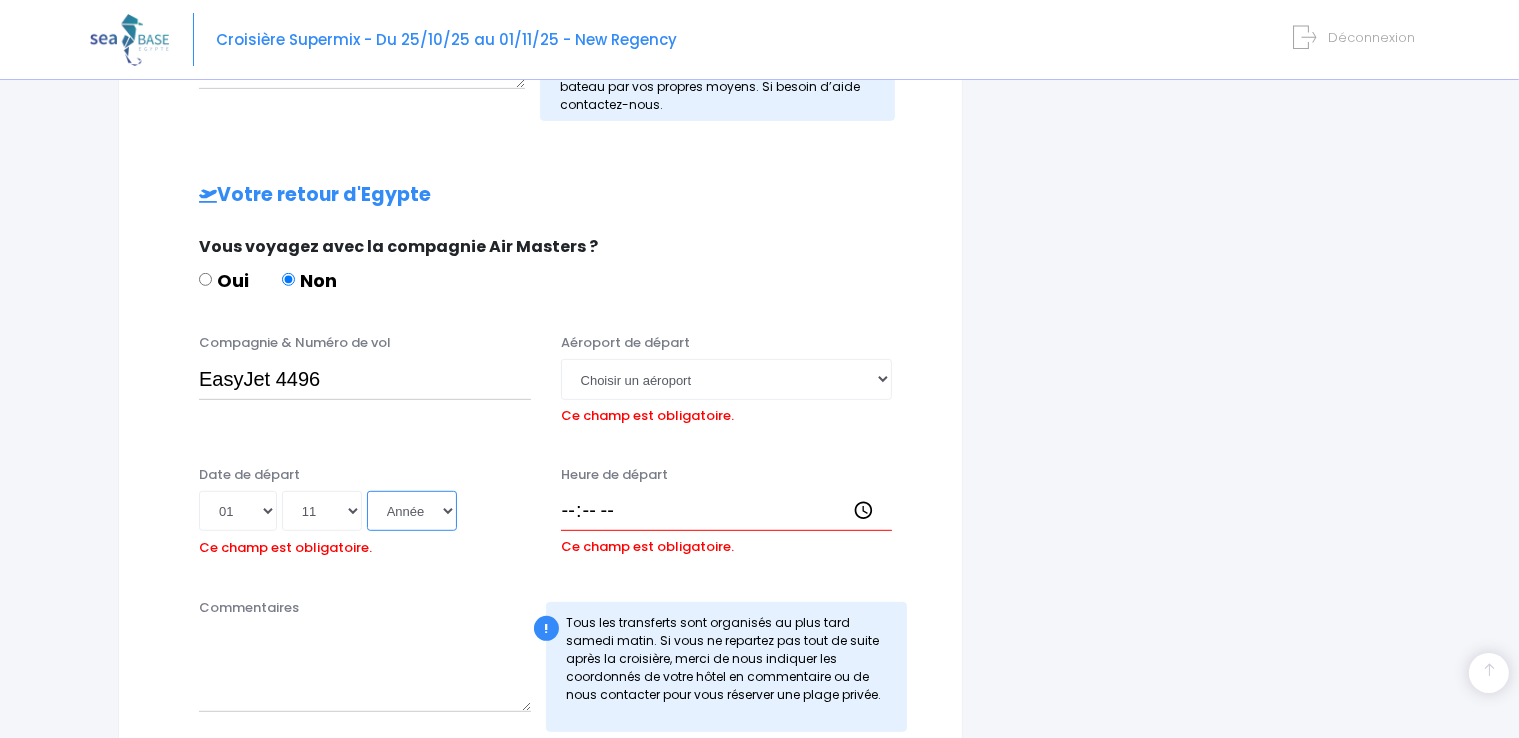 select on "2025" 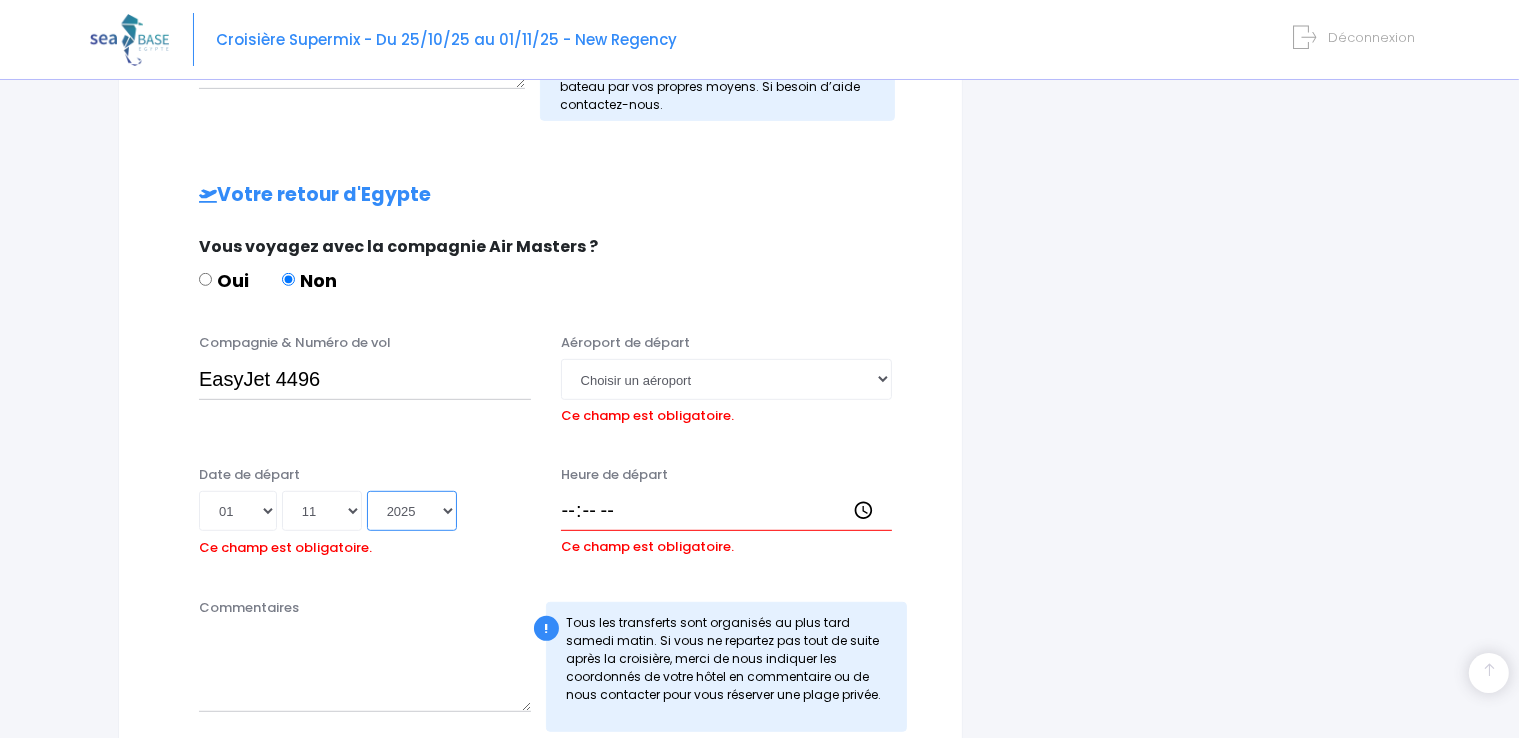 click on "Année 2045 2044 2043 2042 2041 2040 2039 2038 2037 2036 2035 2034 2033 2032 2031 2030 2029 2028 2027 2026 2025 2024 2023 2022 2021 2020 2019 2018 2017 2016 2015 2014 2013 2012 2011 2010 2009 2008 2007 2006 2005 2004 2003 2002 2001 2000 1999 1998 1997 1996 1995 1994 1993 1992 1991 1990 1989 1988 1987 1986 1985 1984 1983 1982 1981 1980 1979 1978 1977 1976 1975 1974 1973 1972 1971 1970 1969 1968 1967 1966 1965 1964 1963 1962 1961 1960 1959 1958 1957 1956 1955 1954 1953 1952 1951 1950 1949 1948 1947 1946 1945 1944 1943 1942 1941 1940 1939 1938 1937 1936 1935 1934 1933 1932 1931 1930 1929 1928 1927 1926 1925 1924 1923 1922 1921 1920 1919 1918 1917 1916 1915 1914 1913 1912 1911 1910 1909 1908 1907 1906 1905 1904 1903 1902 1901 1900" at bounding box center [412, 511] 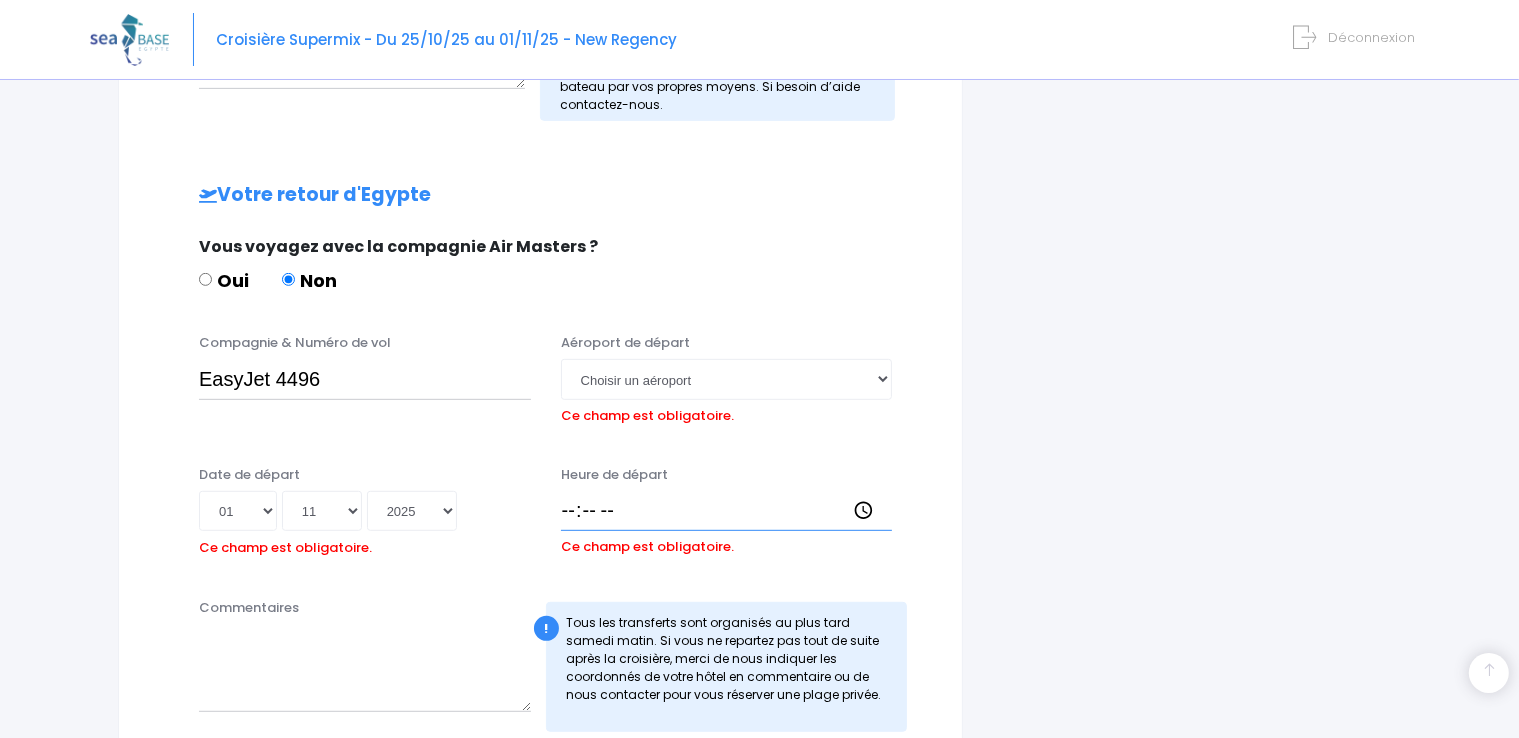 click on "Heure de départ" at bounding box center [727, 511] 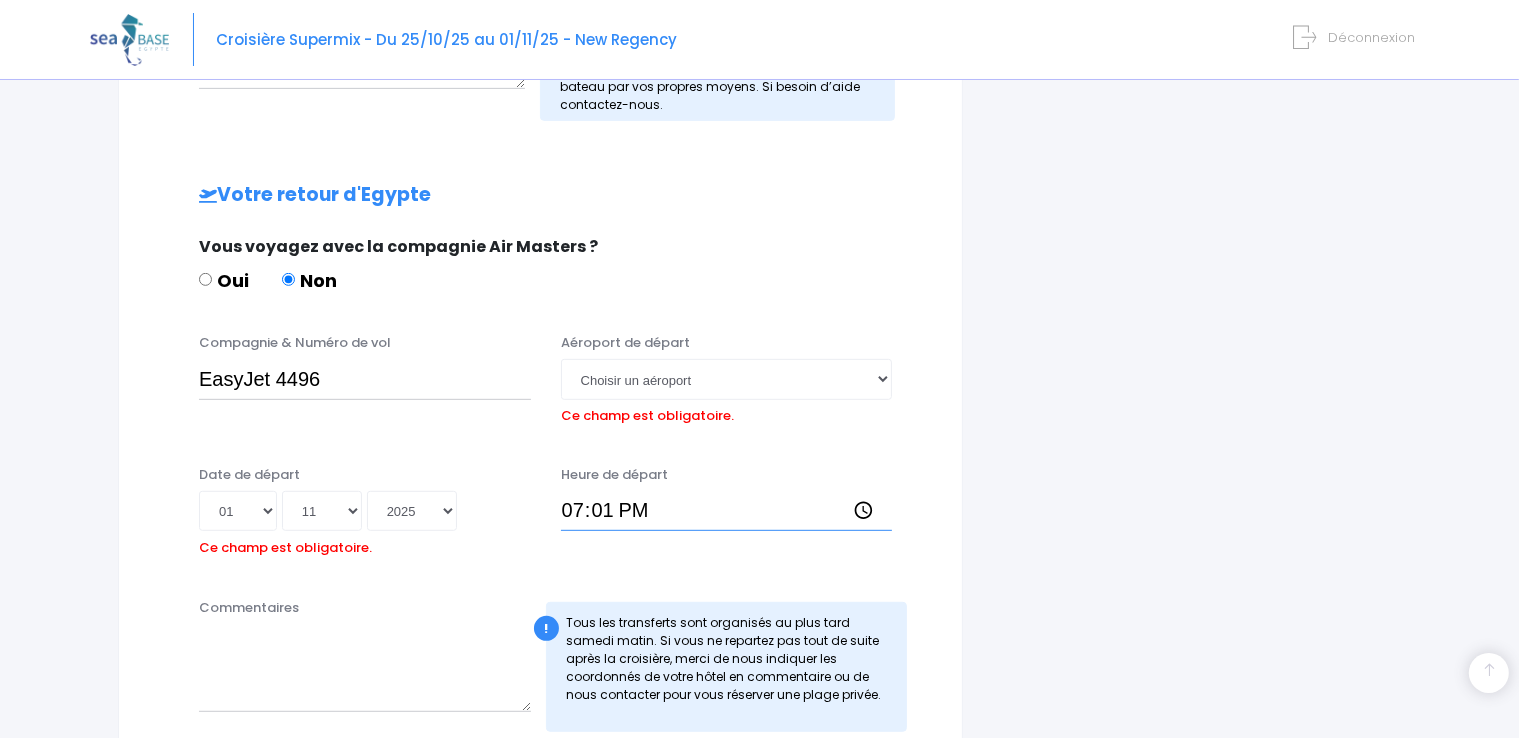 type on "19:15" 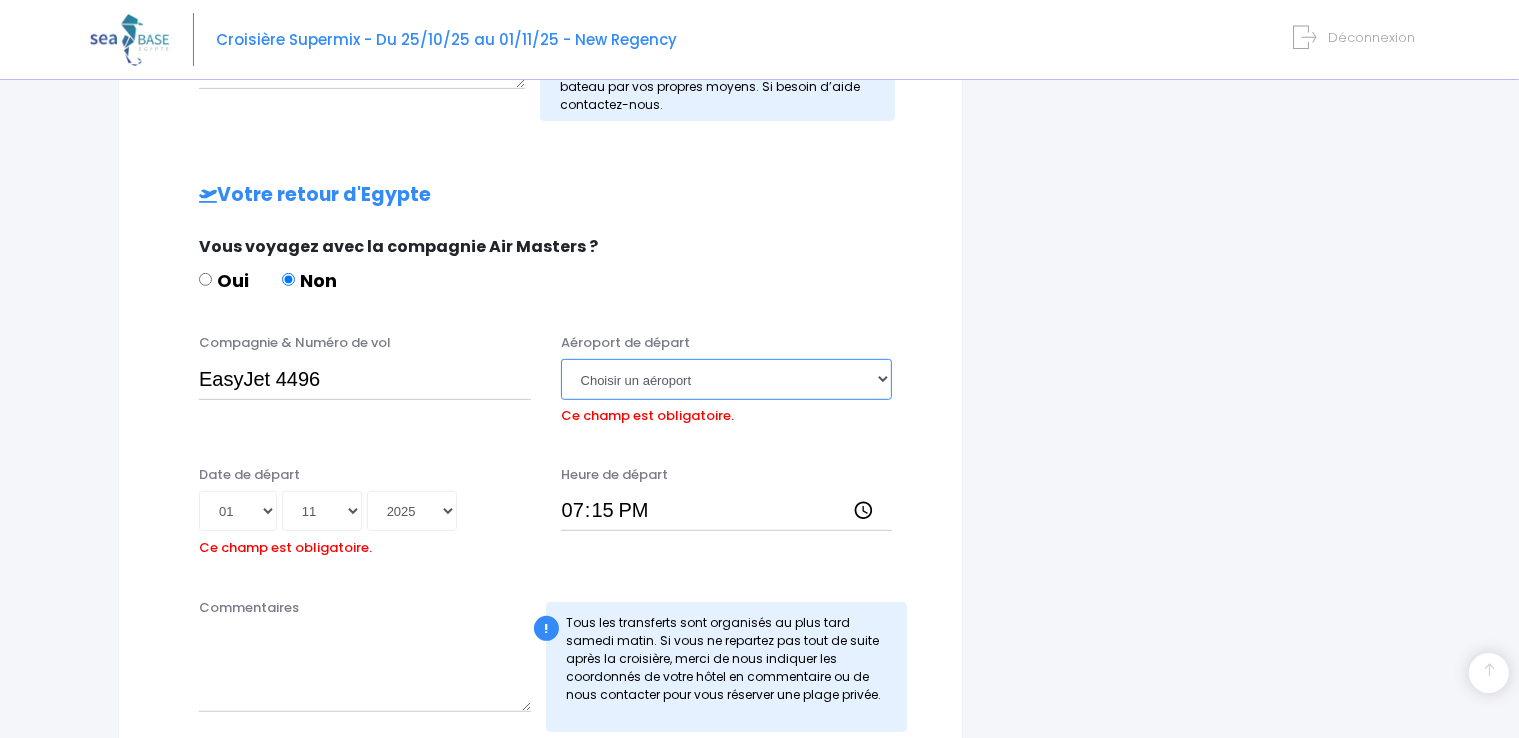 click on "Choisir un aéroport
Hurghada
Marsa Alam" at bounding box center (727, 379) 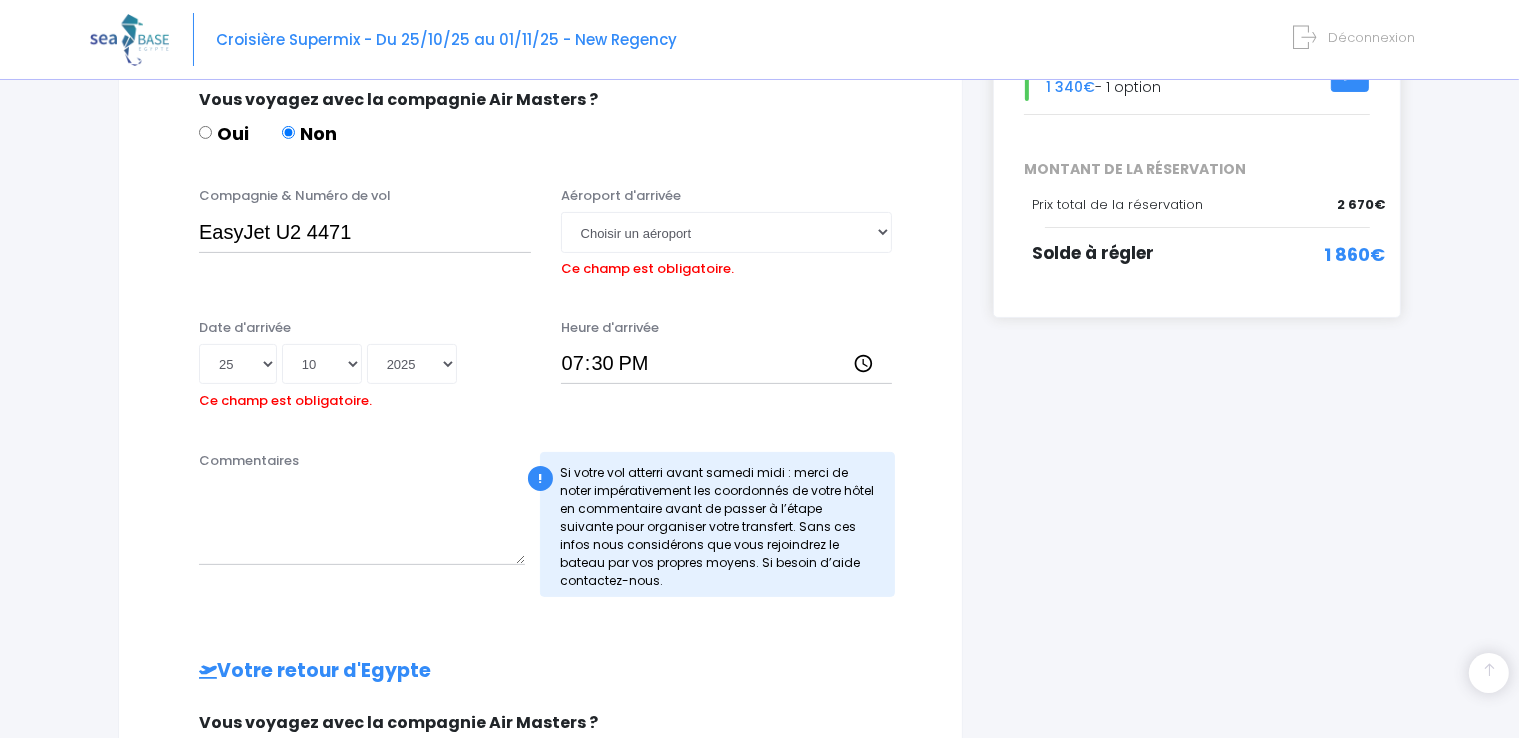 scroll, scrollTop: 410, scrollLeft: 0, axis: vertical 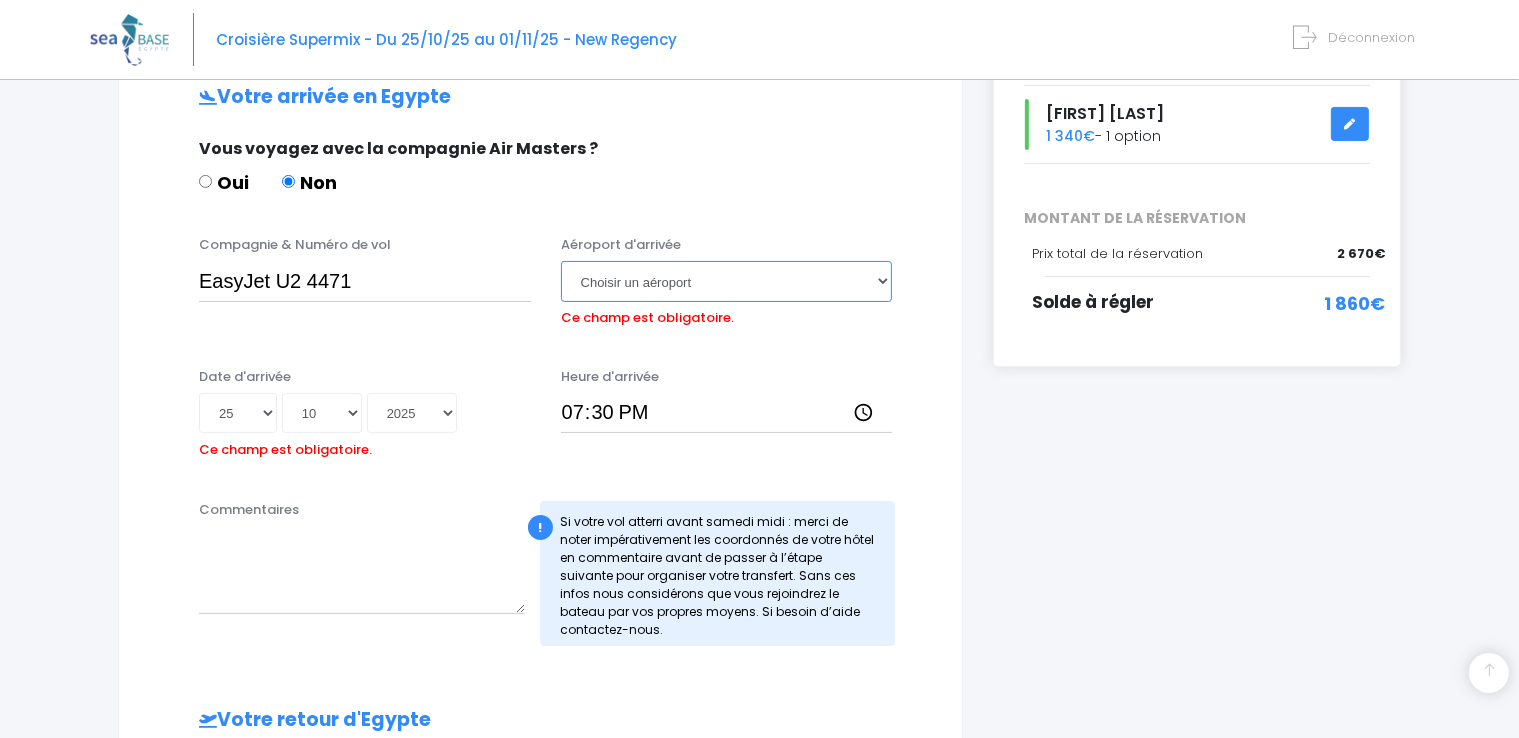 click on "Choisir un aéroport
Hurghada
Marsa Alam" at bounding box center (727, 281) 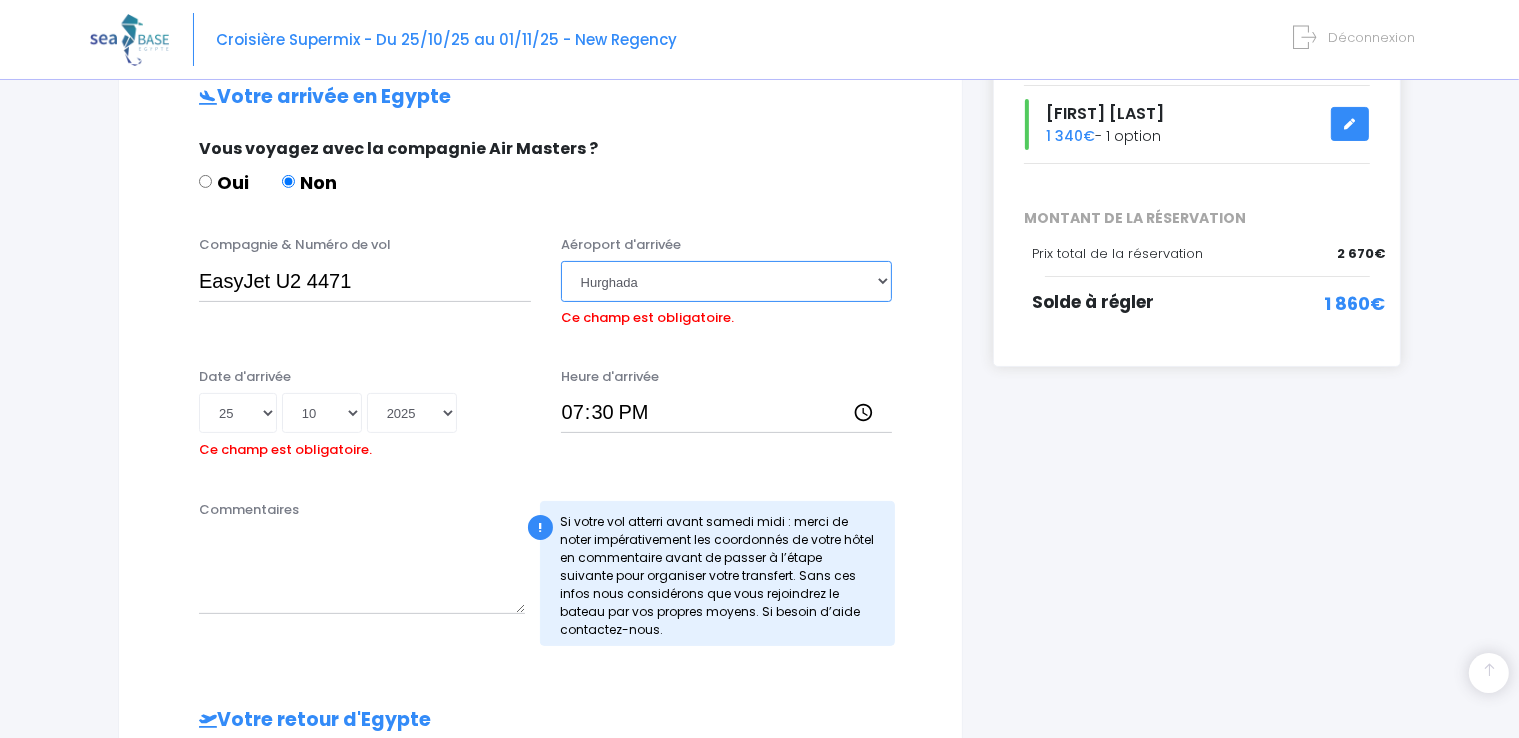 click on "Choisir un aéroport
Hurghada
Marsa Alam" at bounding box center (727, 281) 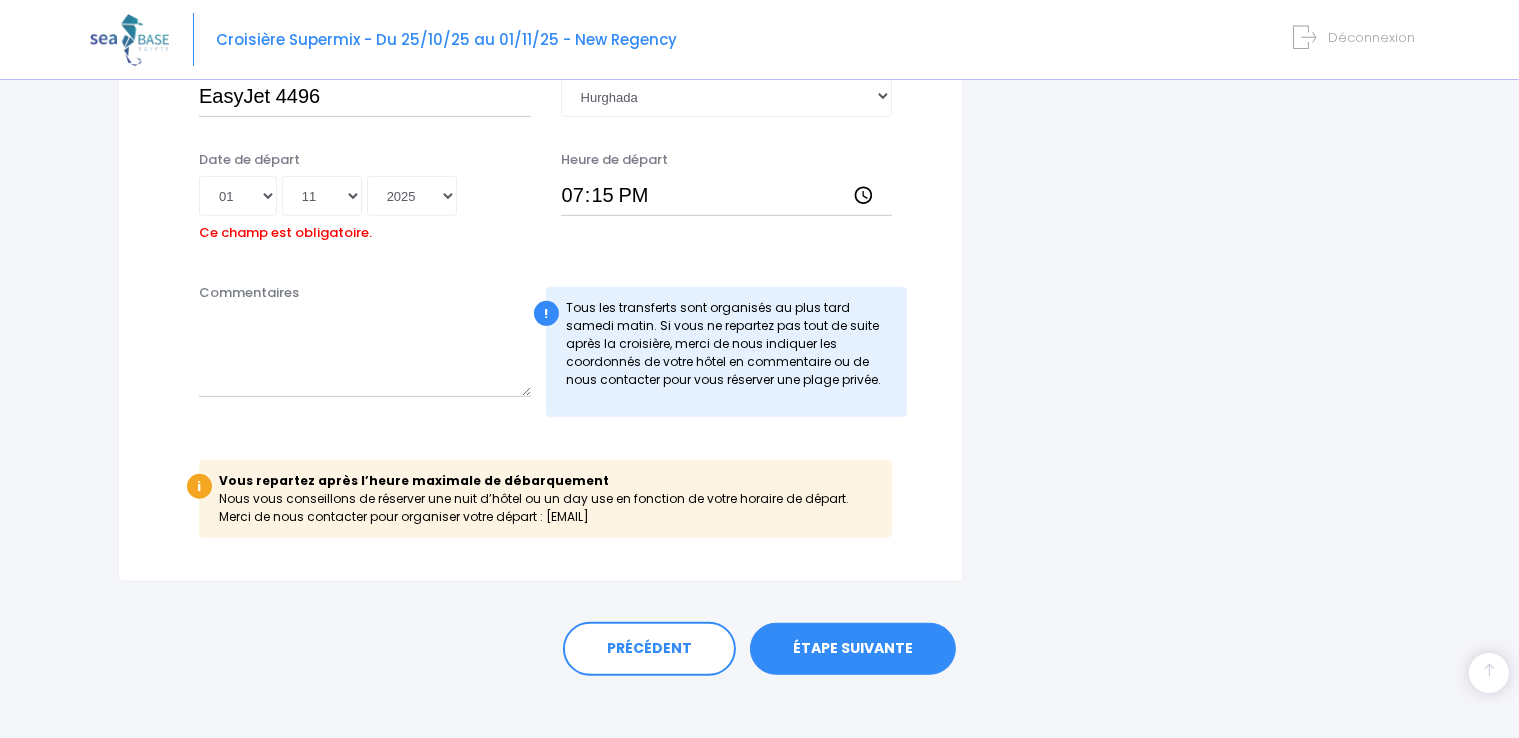 scroll, scrollTop: 1202, scrollLeft: 0, axis: vertical 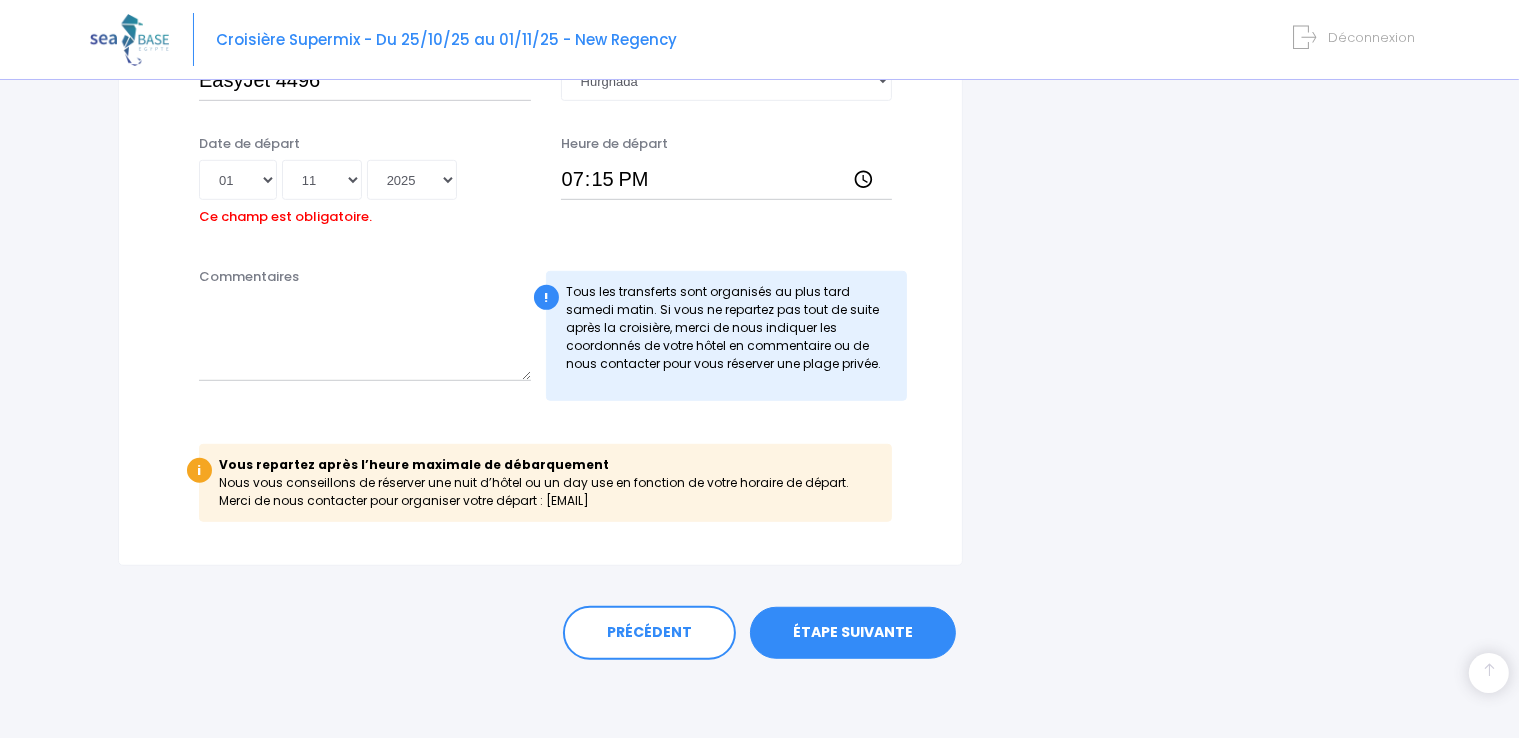 click on "ÉTAPE SUIVANTE" at bounding box center (853, 633) 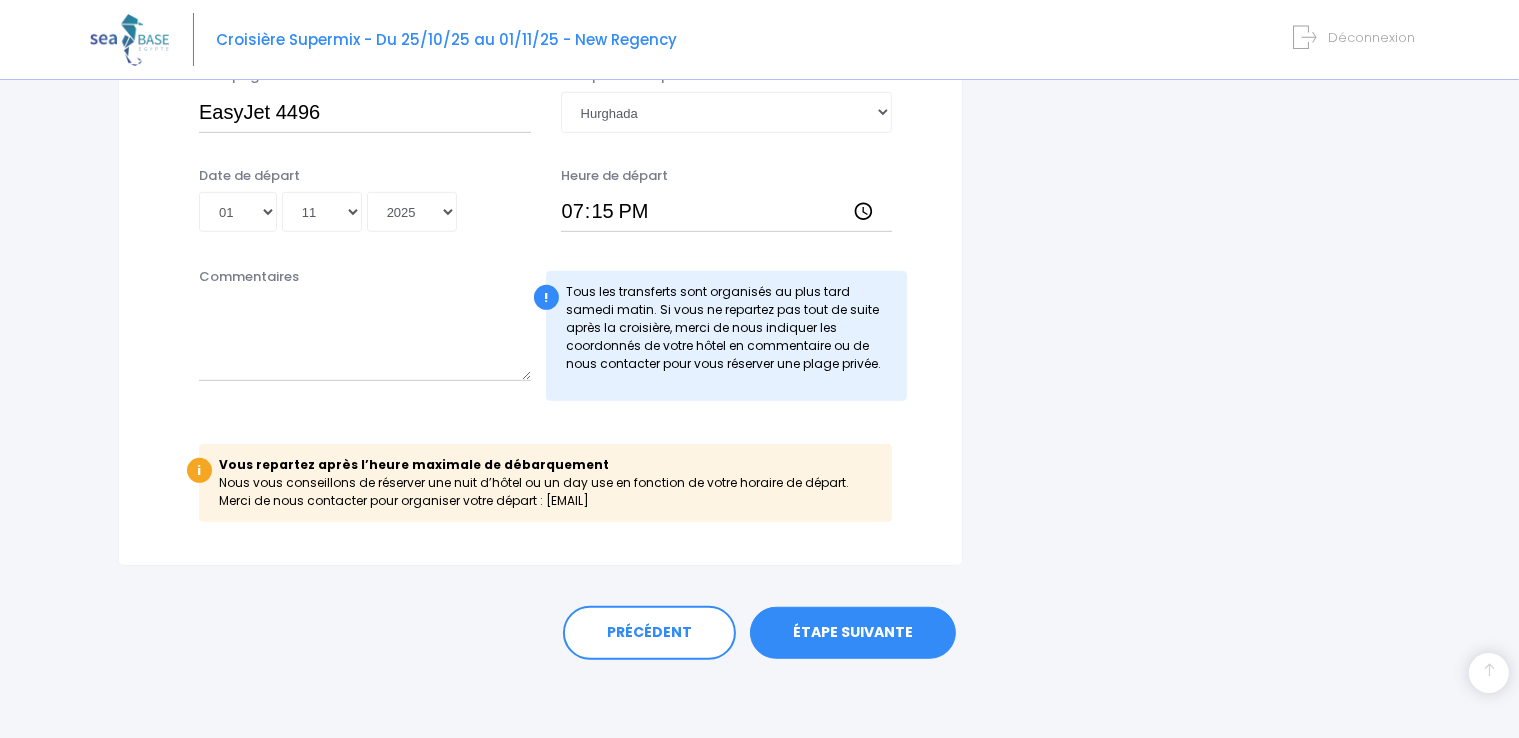 click on "ÉTAPE SUIVANTE" at bounding box center [853, 633] 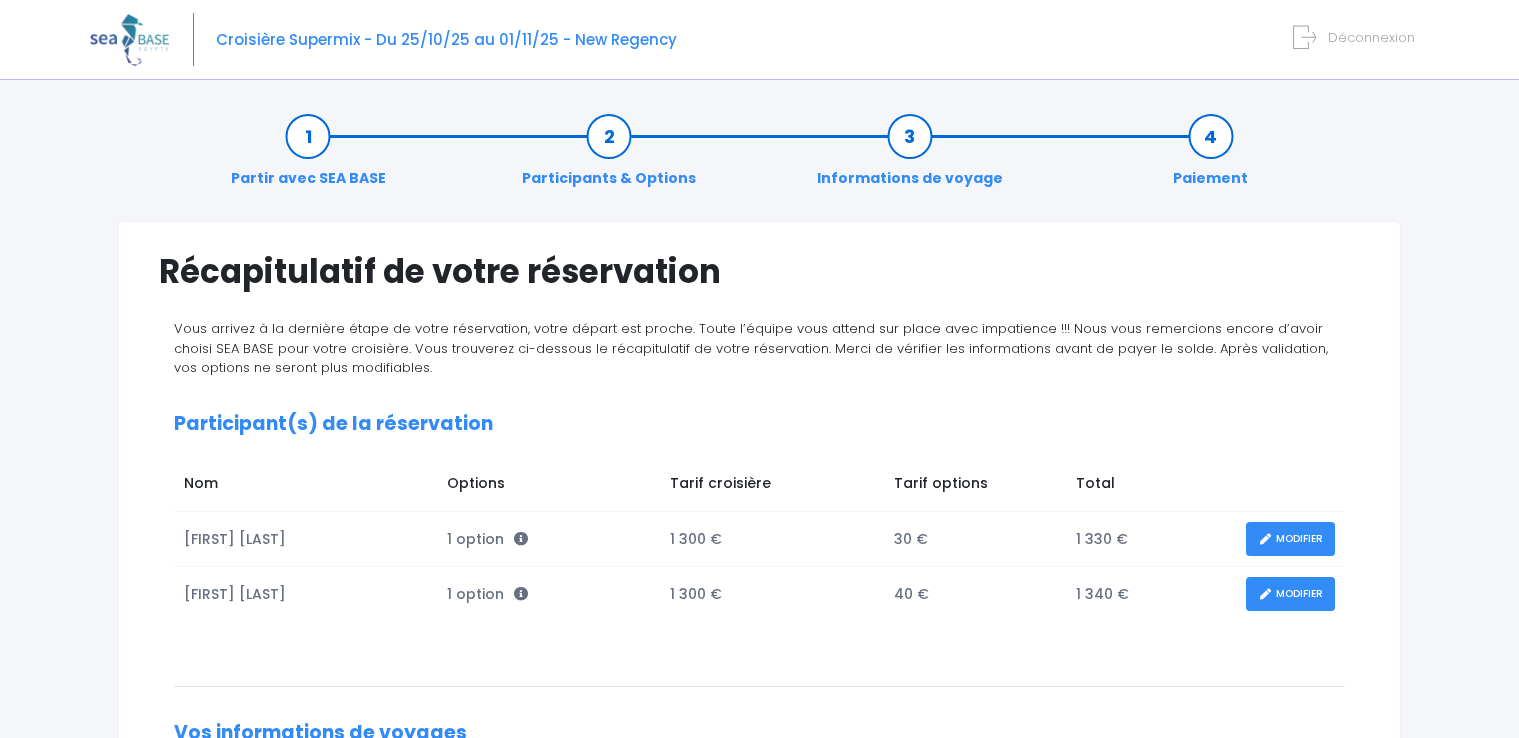 scroll, scrollTop: 0, scrollLeft: 0, axis: both 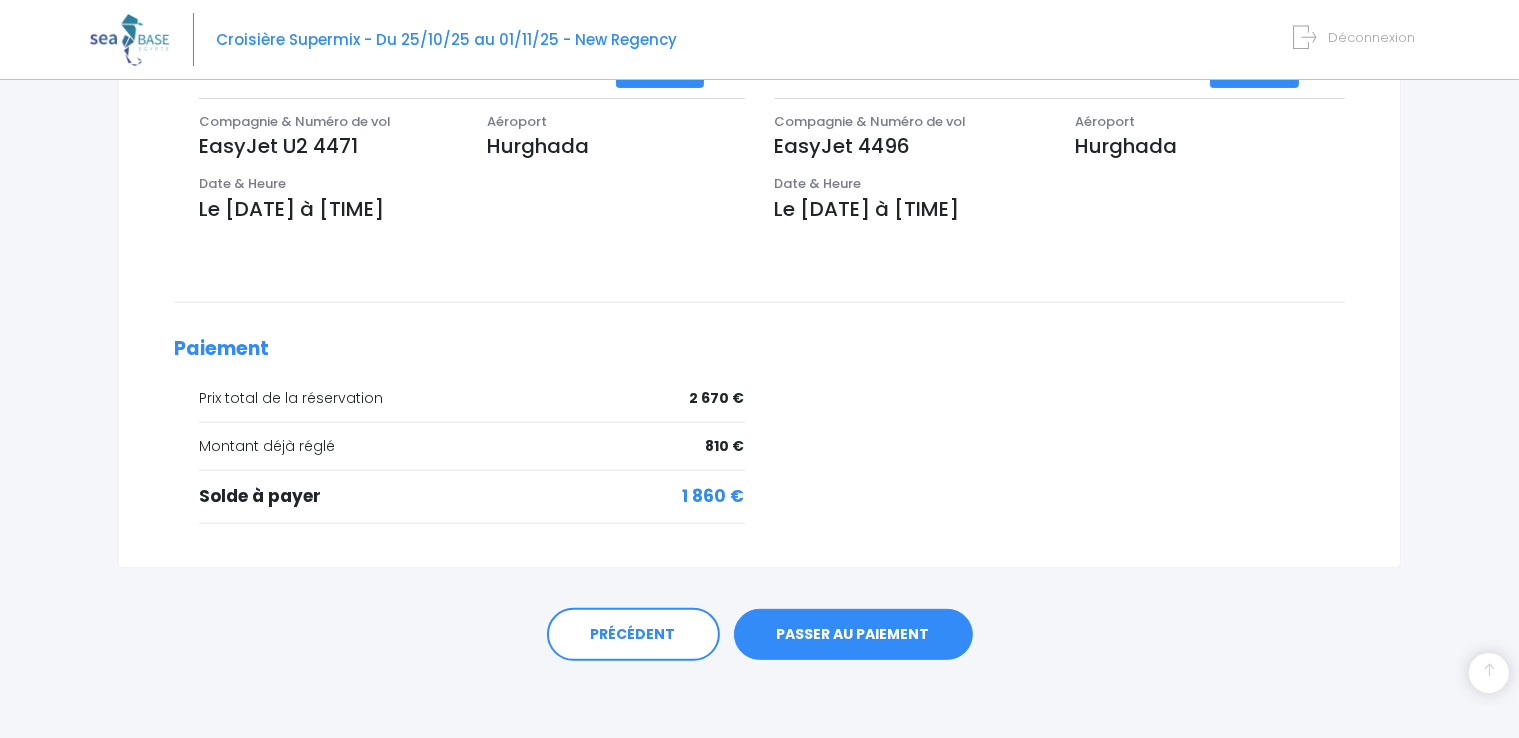 click on "PASSER AU PAIEMENT" at bounding box center [853, 635] 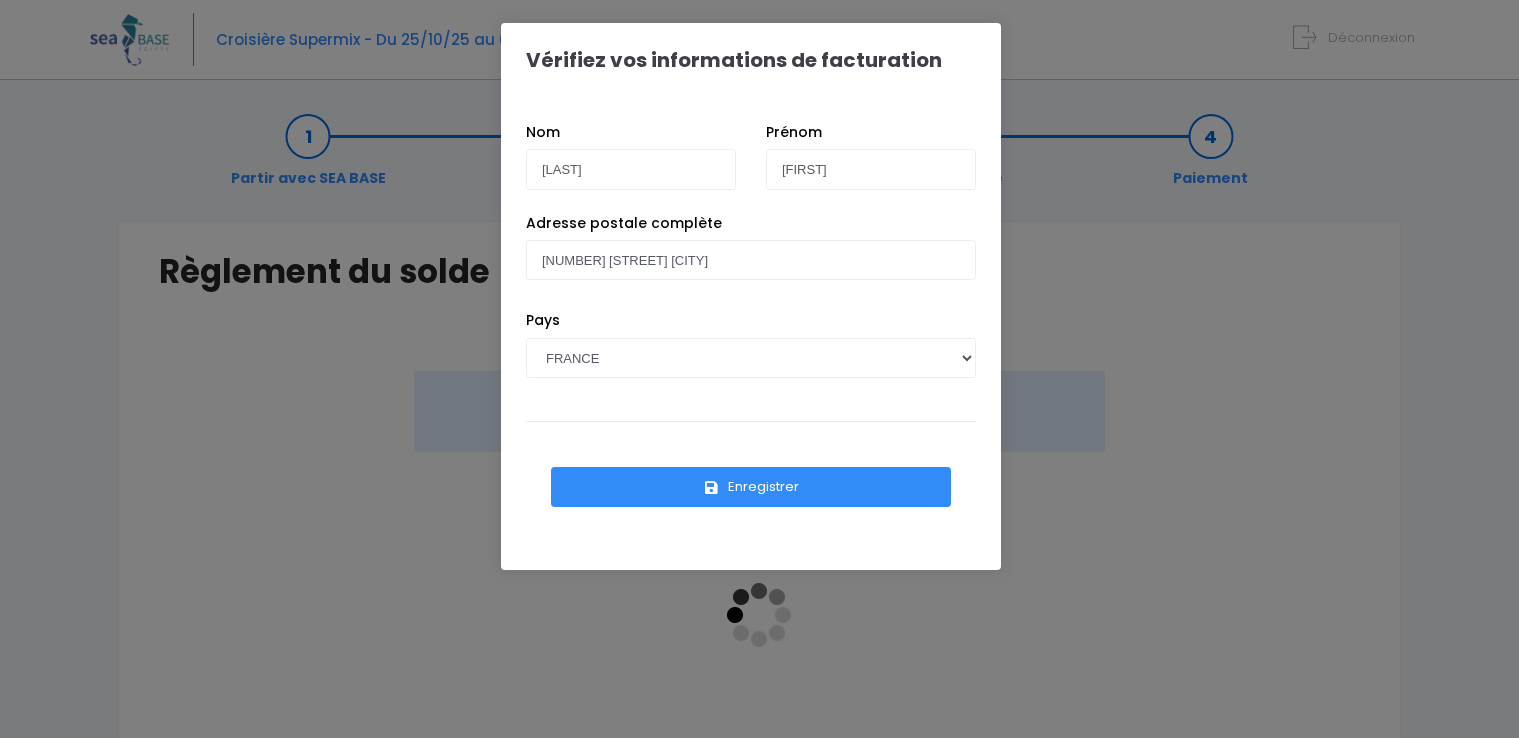 scroll, scrollTop: 0, scrollLeft: 0, axis: both 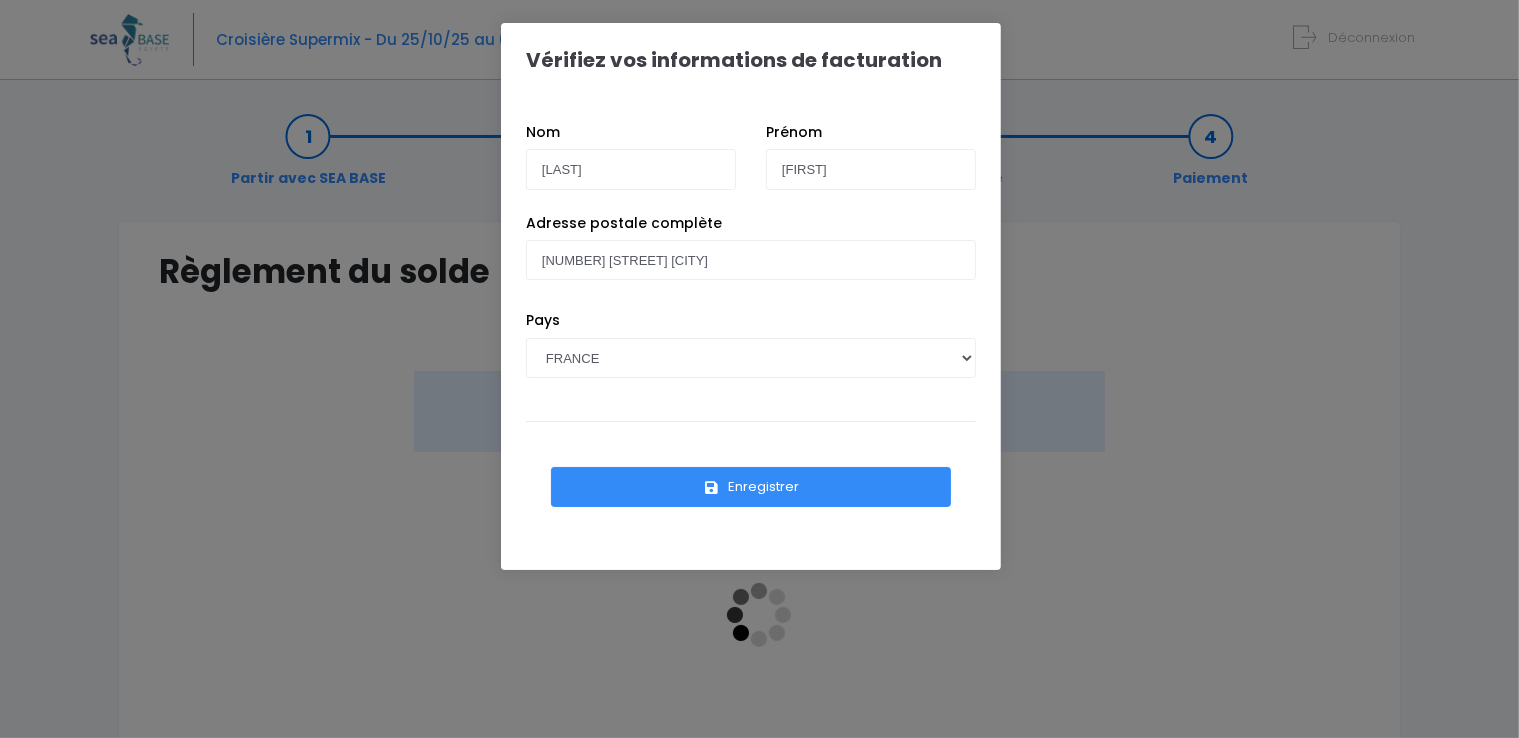 click on "Enregistrer" at bounding box center [751, 487] 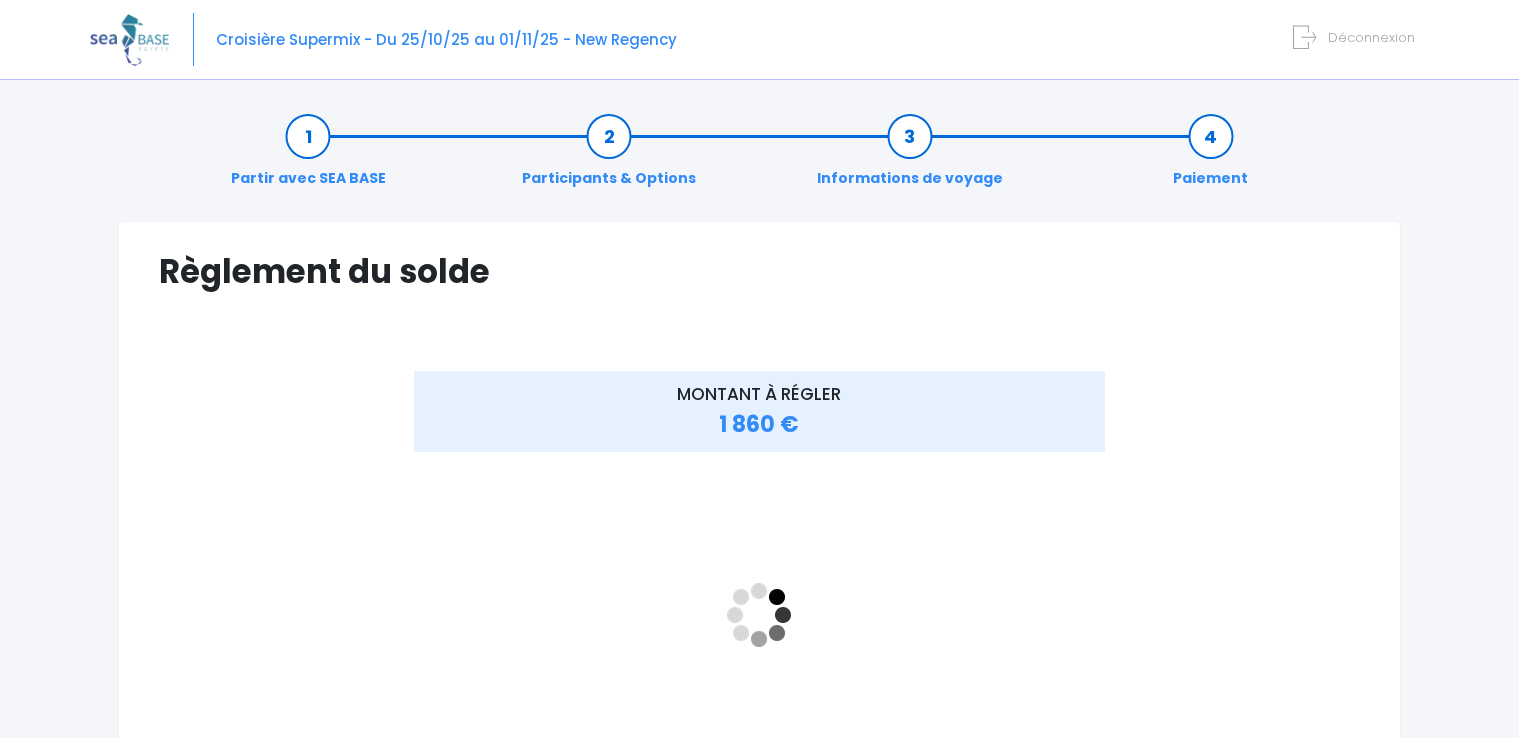 scroll, scrollTop: 0, scrollLeft: 0, axis: both 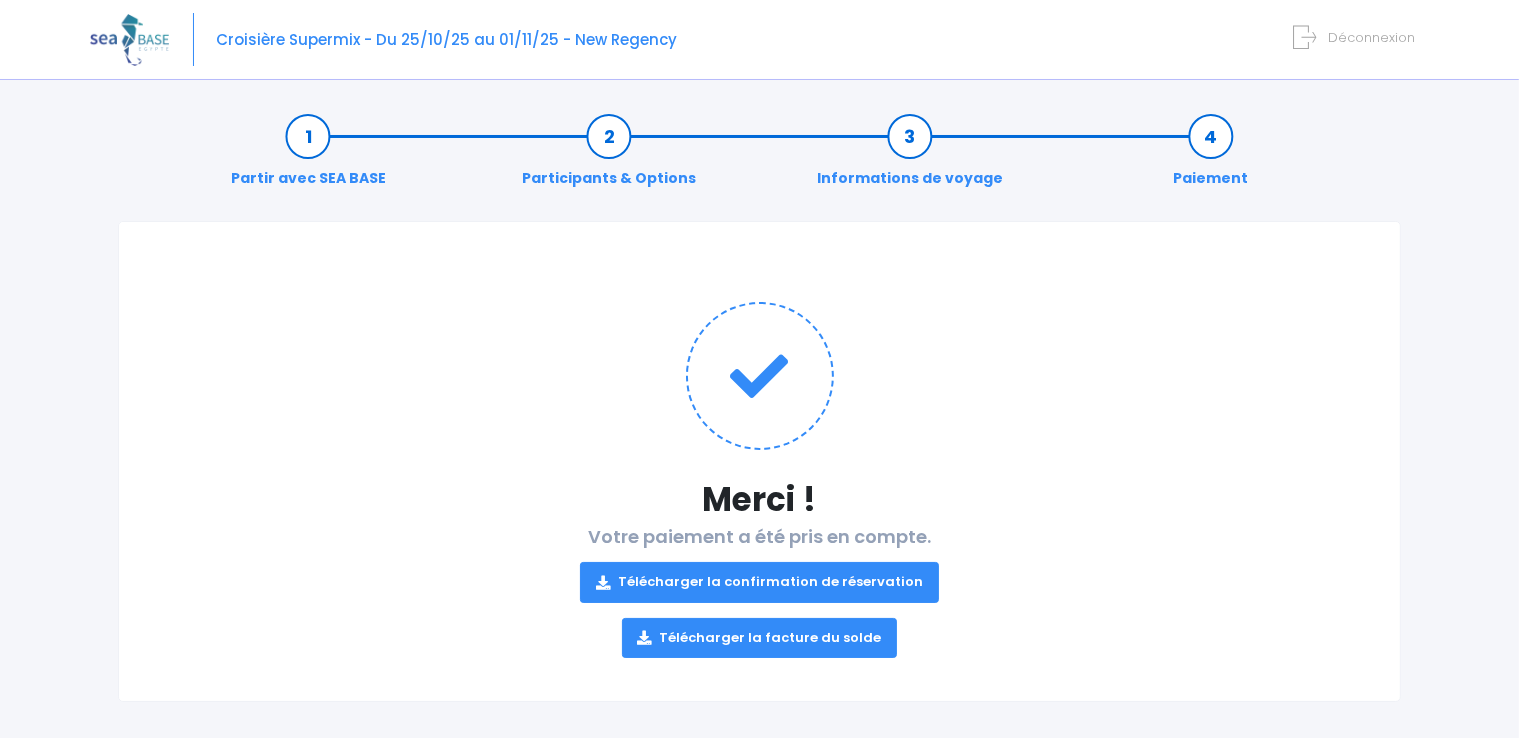 click on "Télécharger la confirmation de réservation" at bounding box center [759, 582] 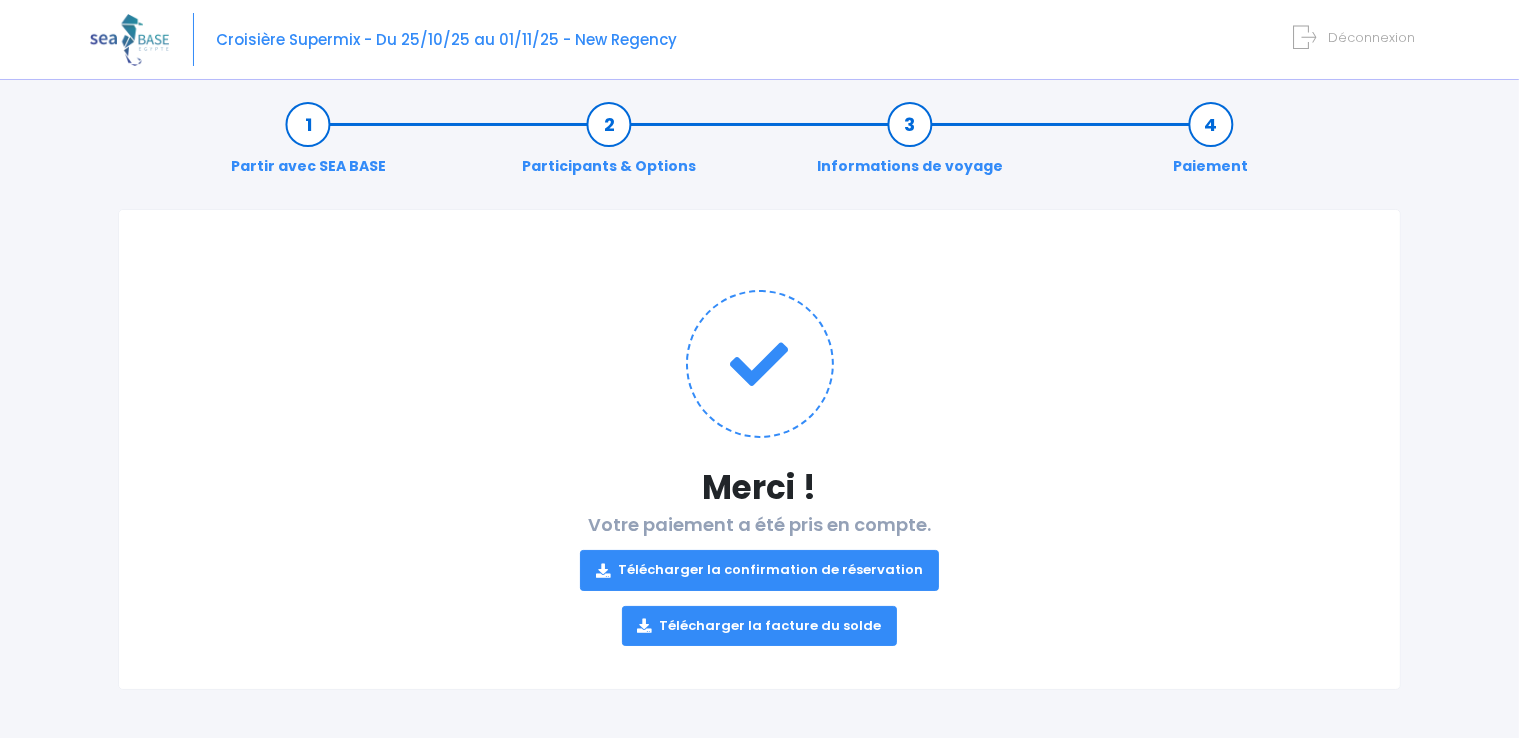 click on "Paiement" at bounding box center [1210, 145] 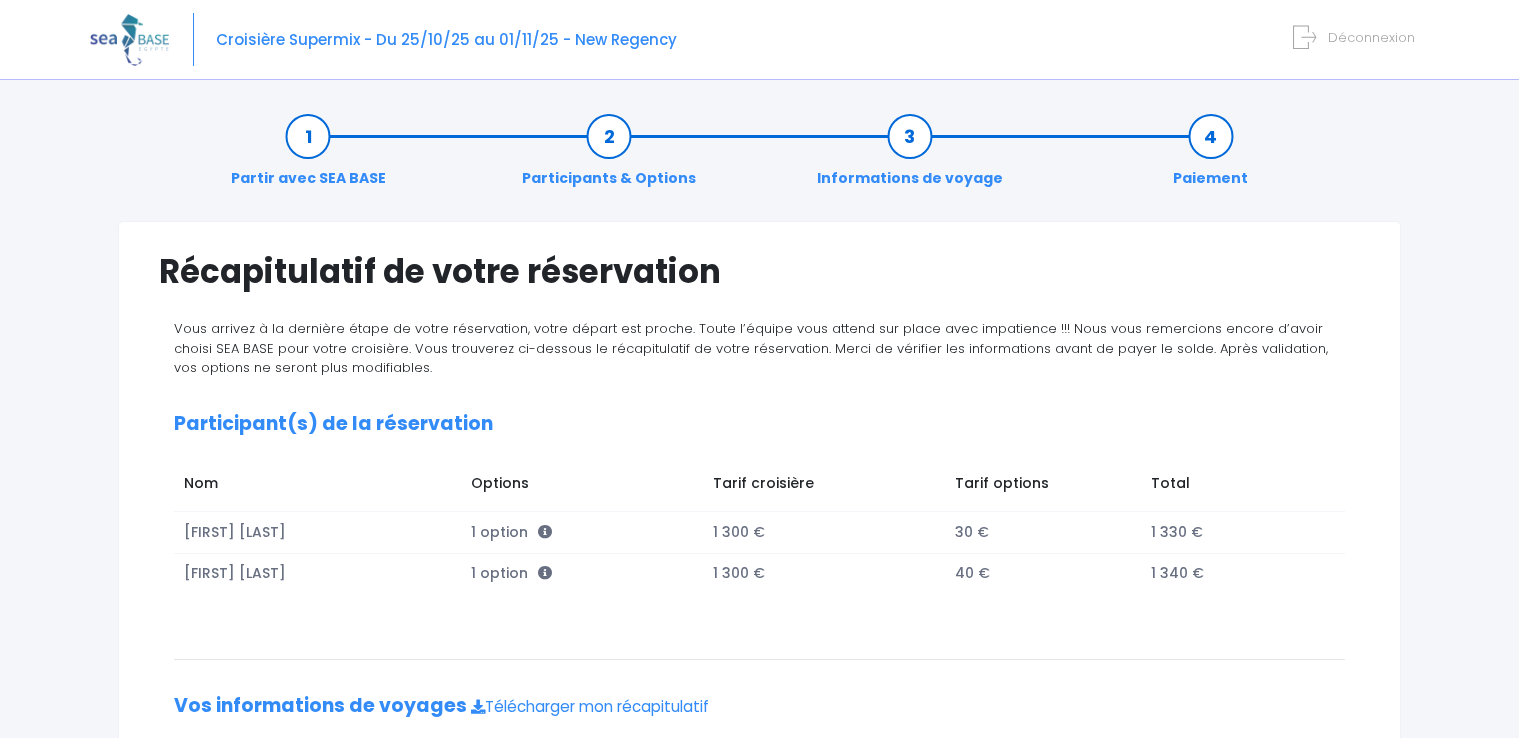 scroll, scrollTop: 0, scrollLeft: 0, axis: both 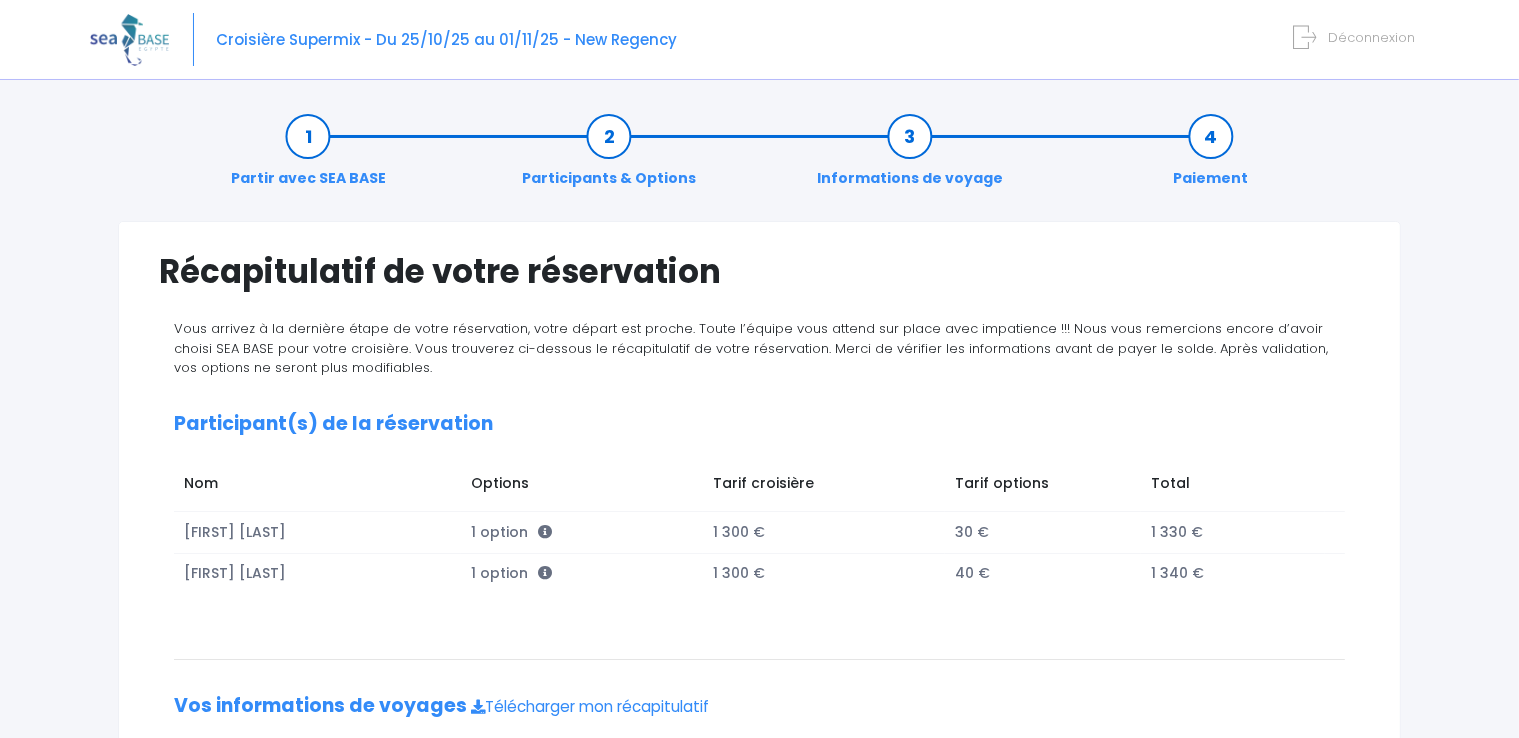 click on "Déconnexion" at bounding box center [1358, 33] 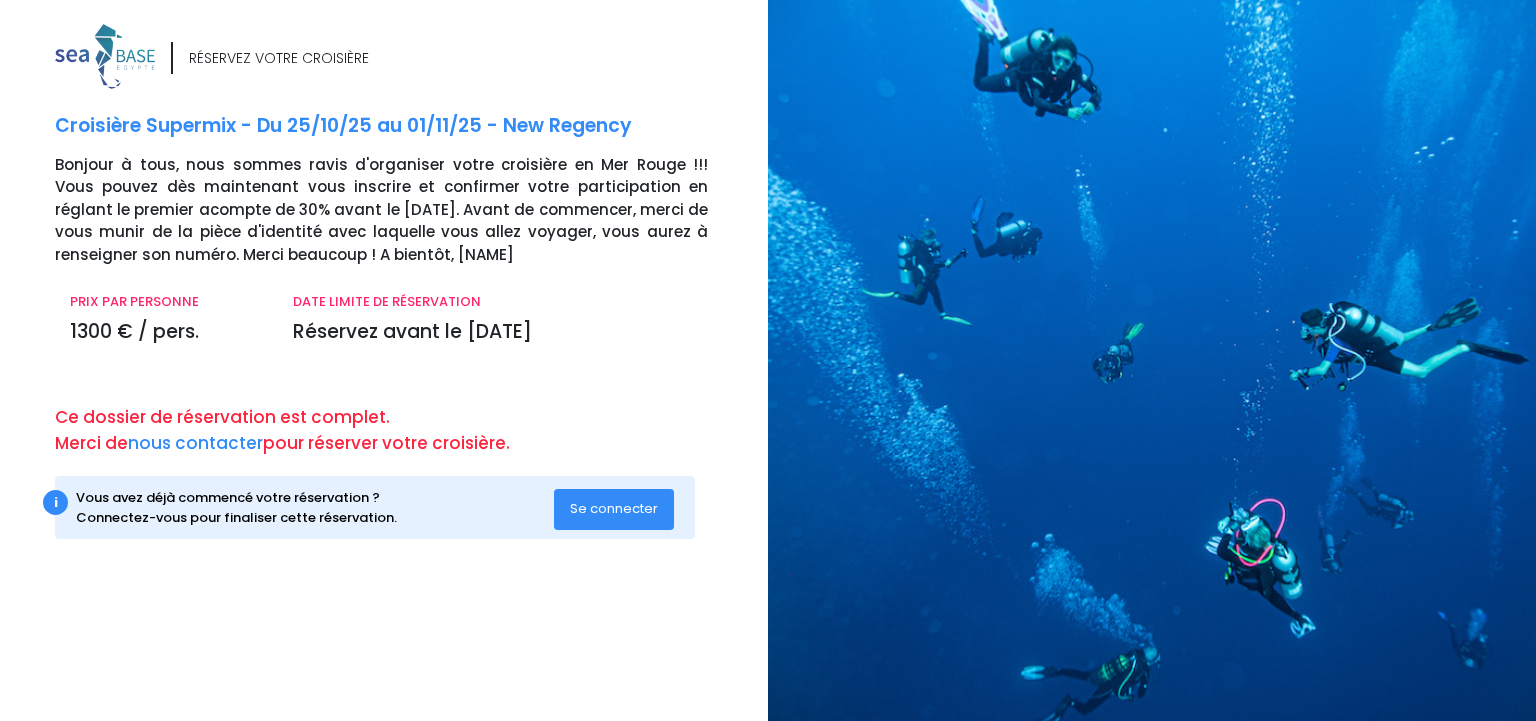 scroll, scrollTop: 0, scrollLeft: 0, axis: both 